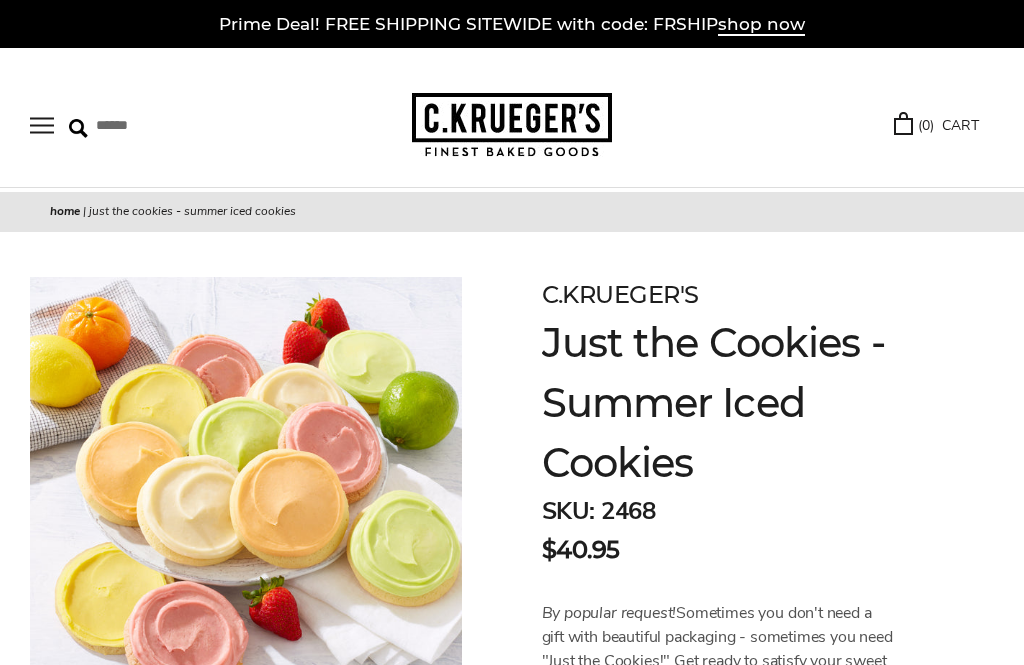scroll, scrollTop: 0, scrollLeft: 0, axis: both 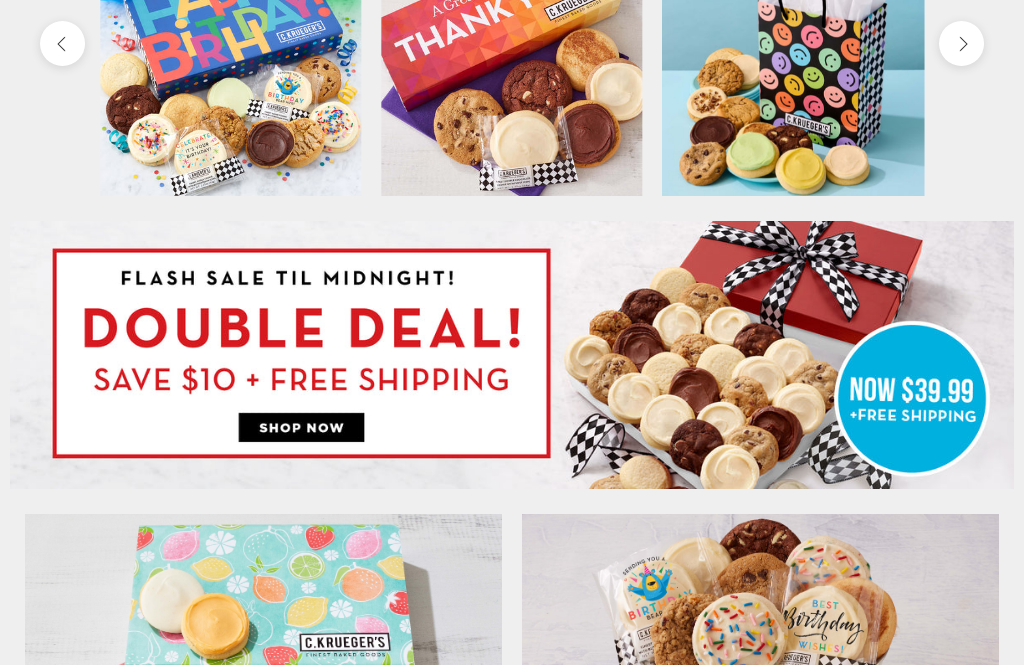 click at bounding box center (512, 355) 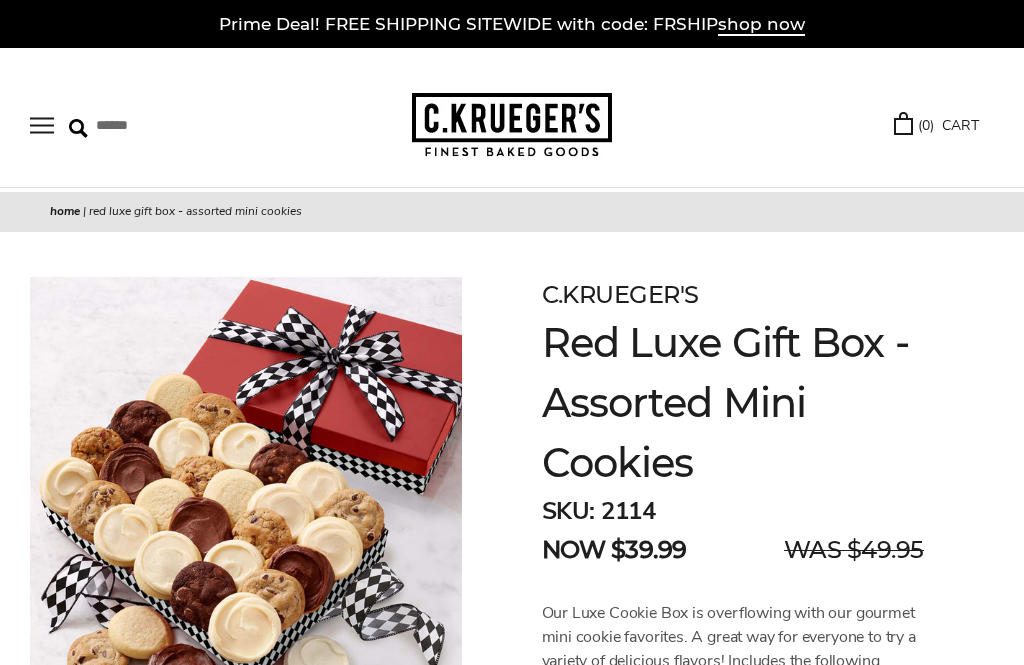 scroll, scrollTop: 0, scrollLeft: 0, axis: both 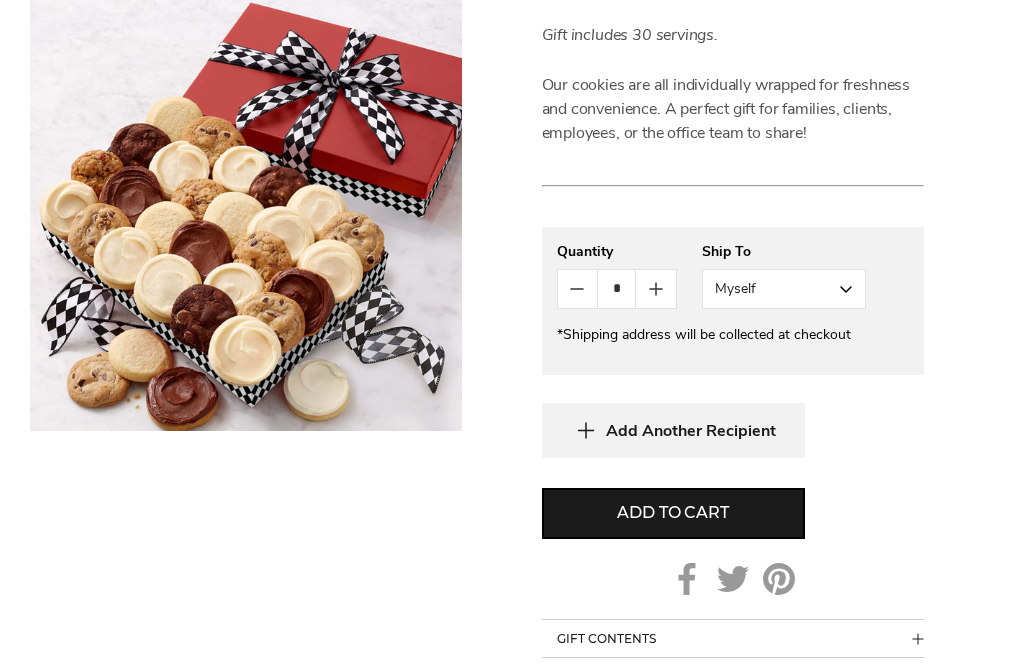 click on "Myself" at bounding box center (784, 289) 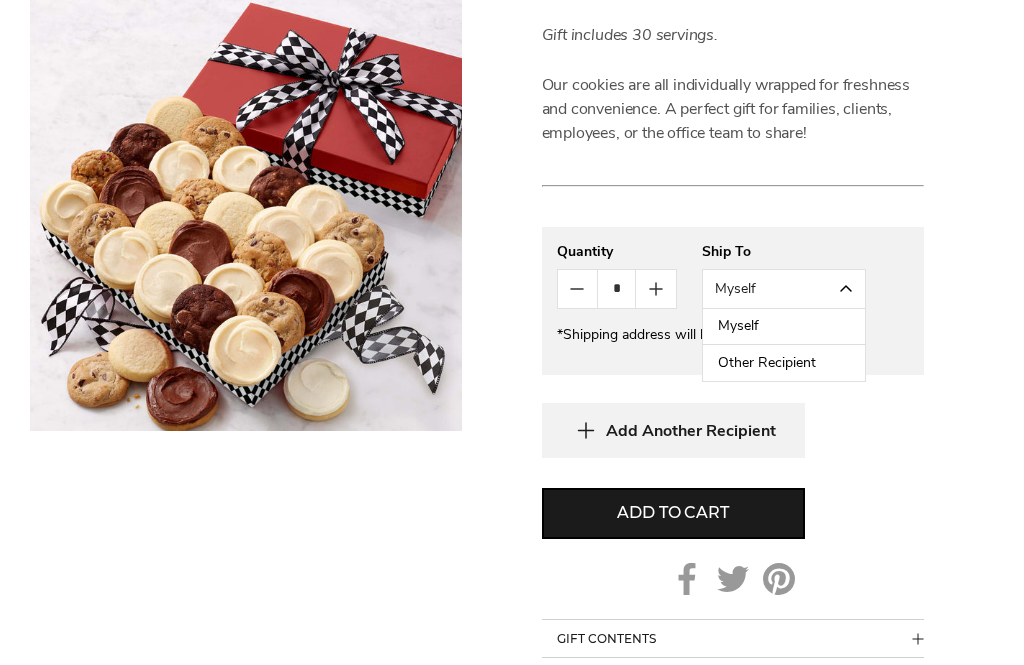 click on "Other Recipient" at bounding box center (784, 363) 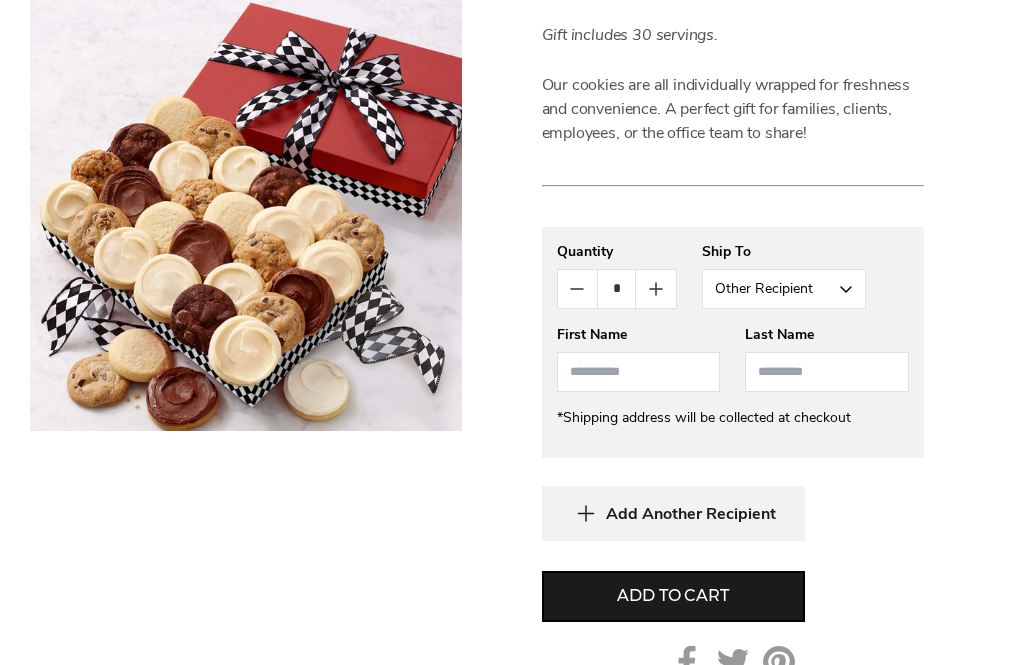 click at bounding box center (639, 372) 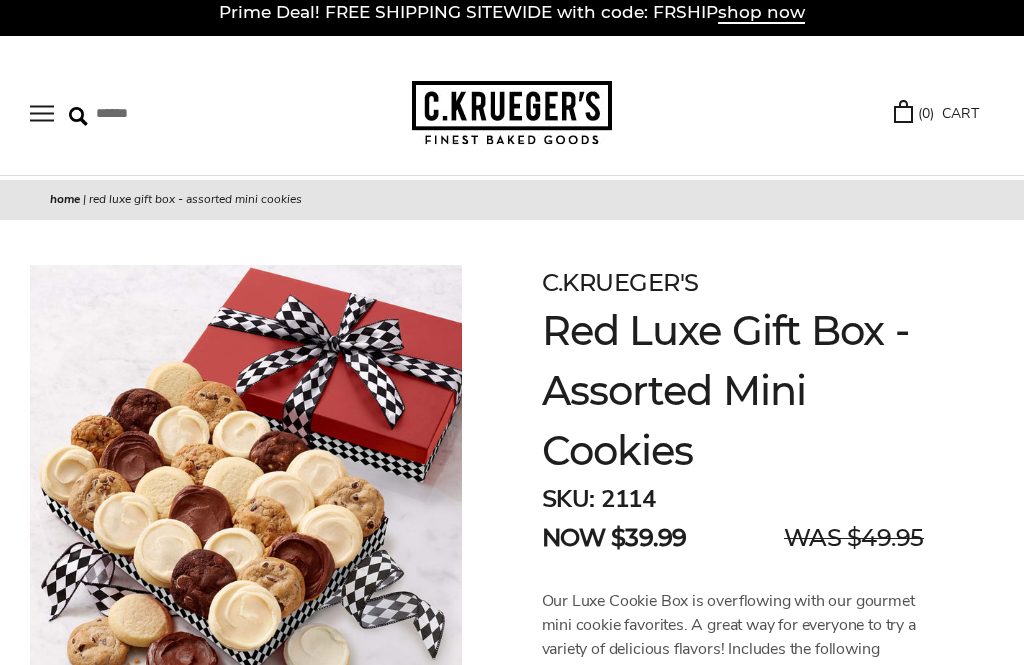 scroll, scrollTop: 0, scrollLeft: 0, axis: both 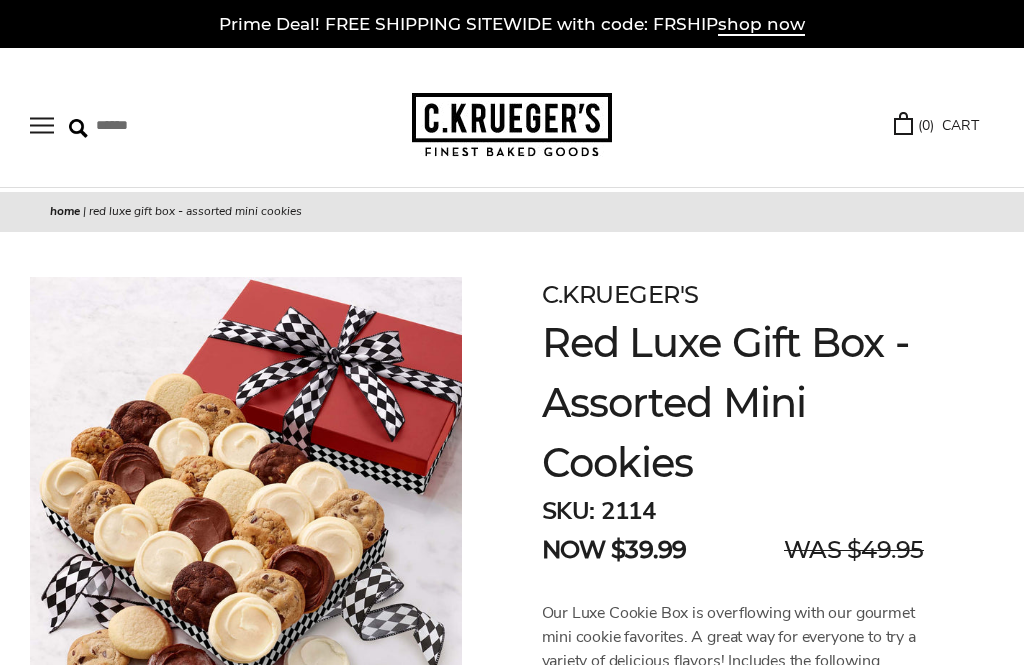 type on "**" 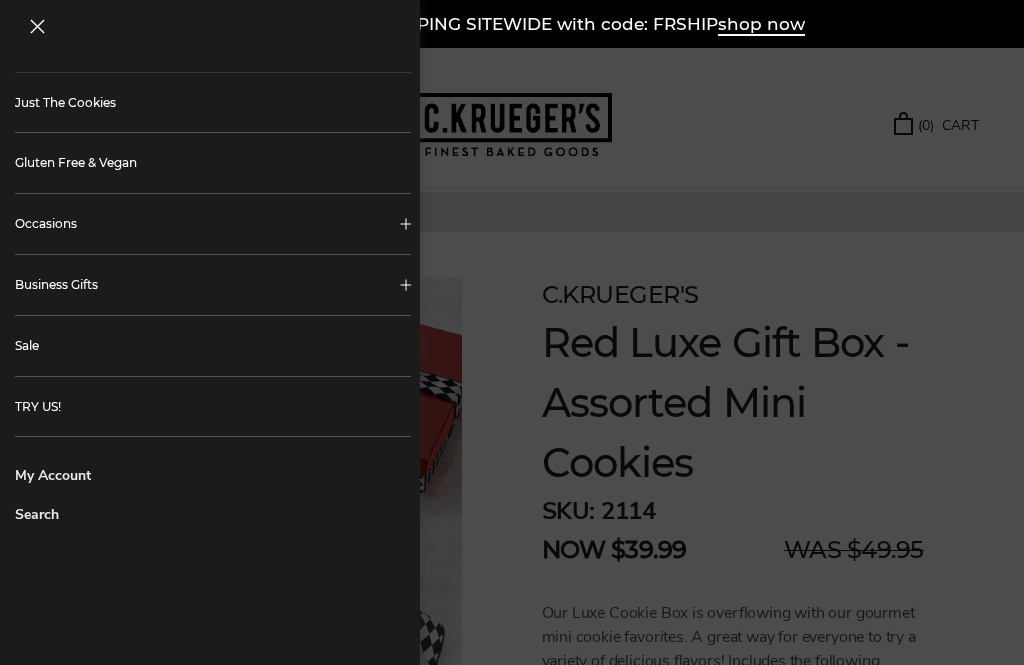 scroll, scrollTop: 528, scrollLeft: 0, axis: vertical 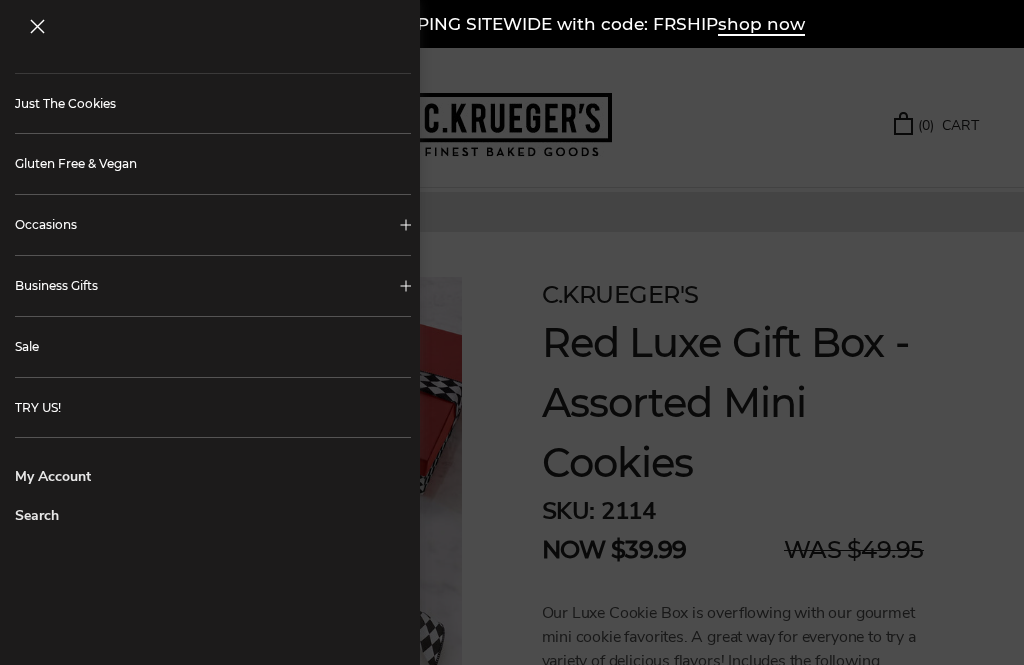 click on "My Account" at bounding box center (213, 476) 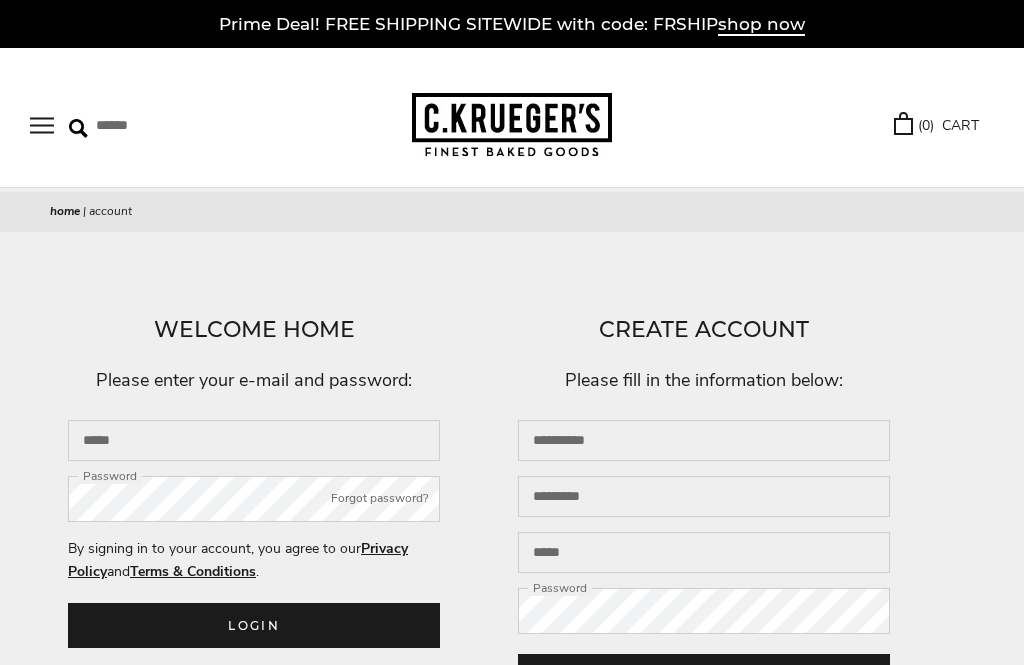 scroll, scrollTop: 42, scrollLeft: 0, axis: vertical 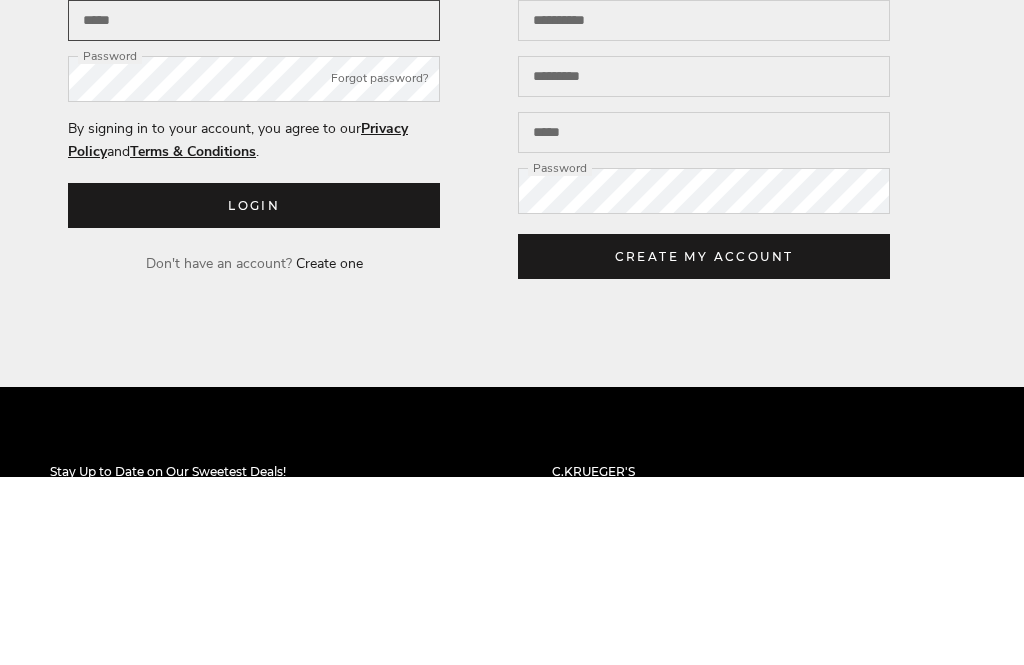 type on "**********" 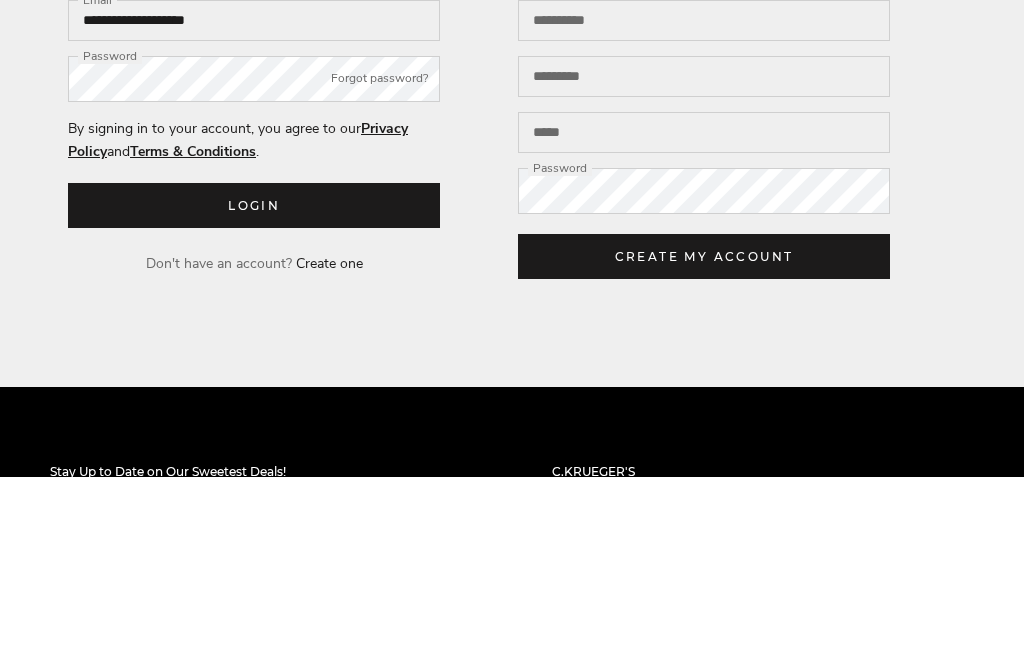 click on "Login" at bounding box center (254, 394) 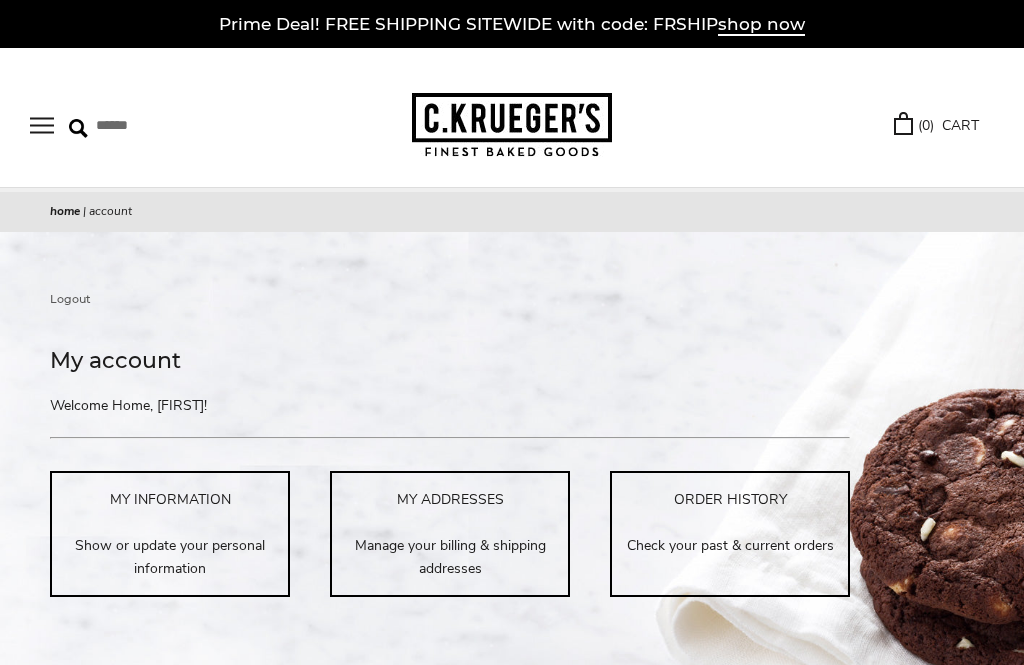 scroll, scrollTop: 0, scrollLeft: 0, axis: both 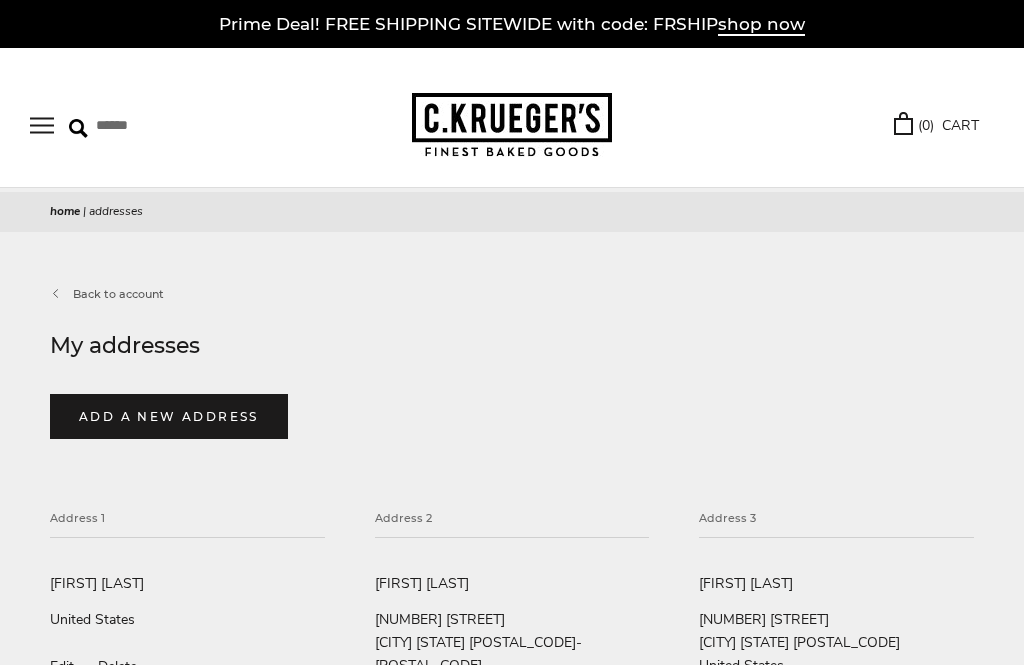 select on "****" 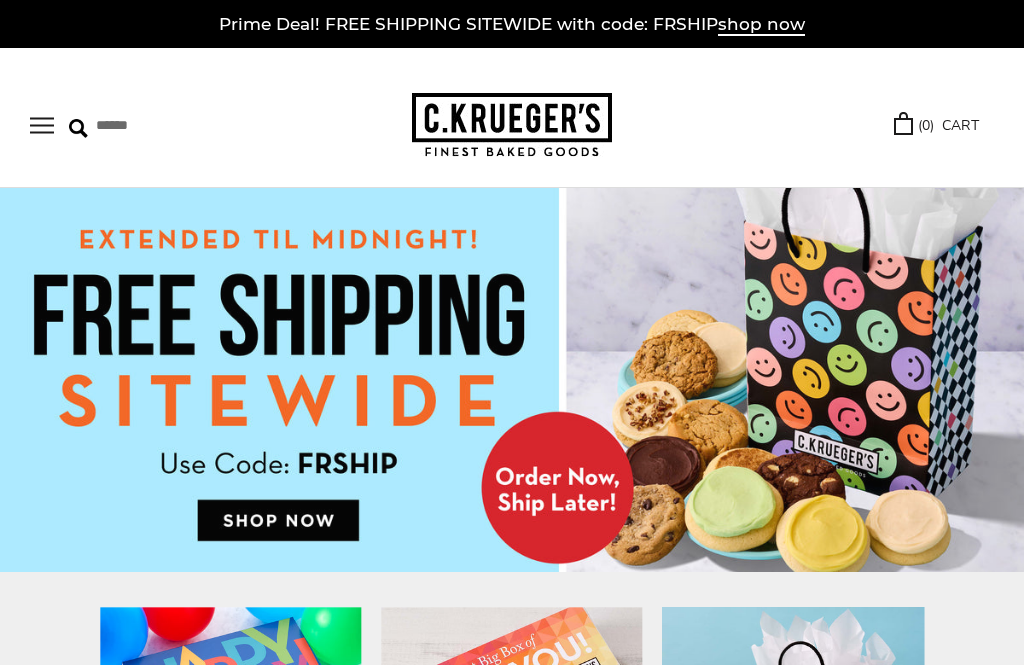 scroll, scrollTop: 0, scrollLeft: 0, axis: both 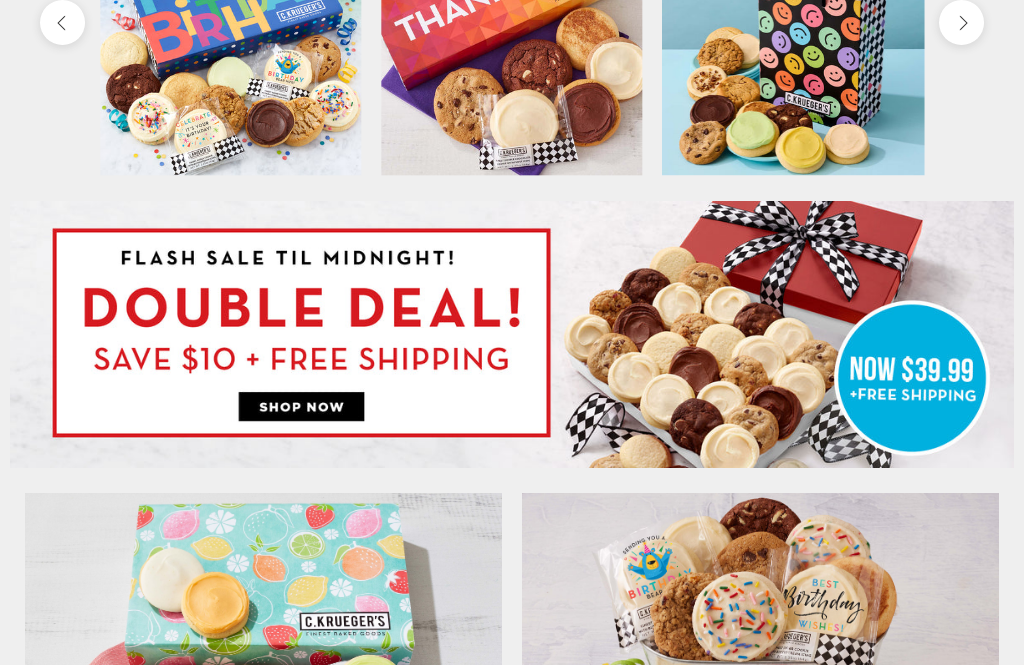 click at bounding box center [512, 335] 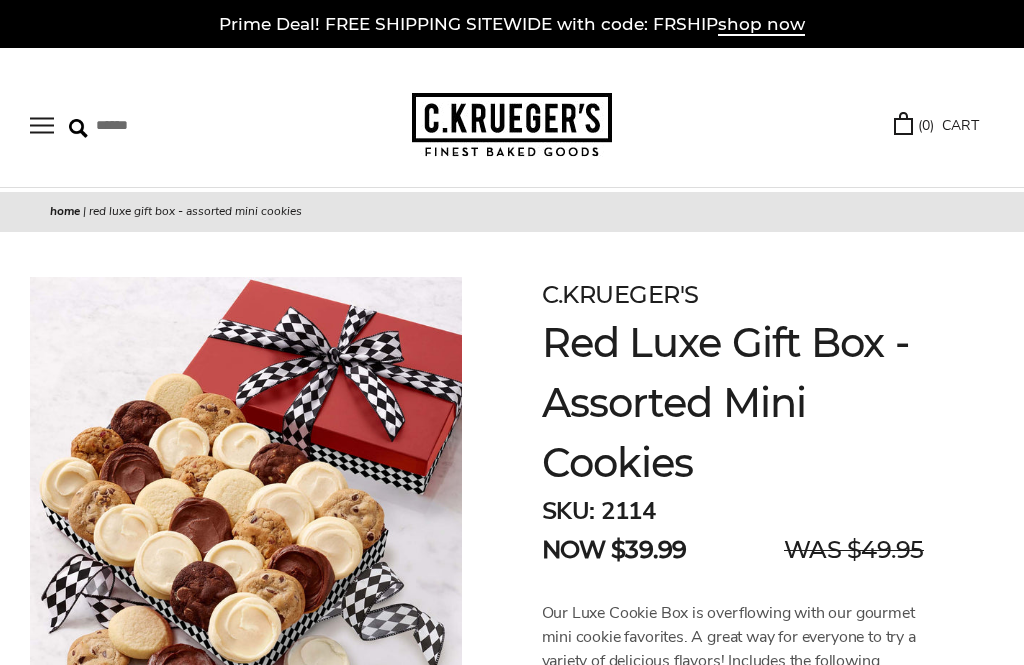 scroll, scrollTop: 0, scrollLeft: 0, axis: both 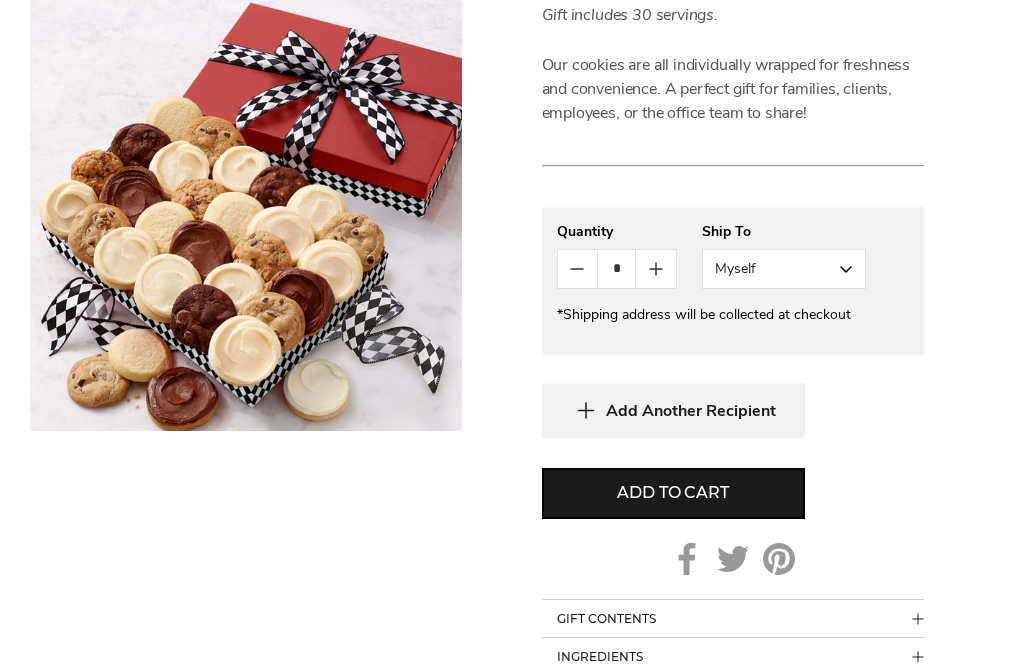 click on "Myself" at bounding box center (784, 270) 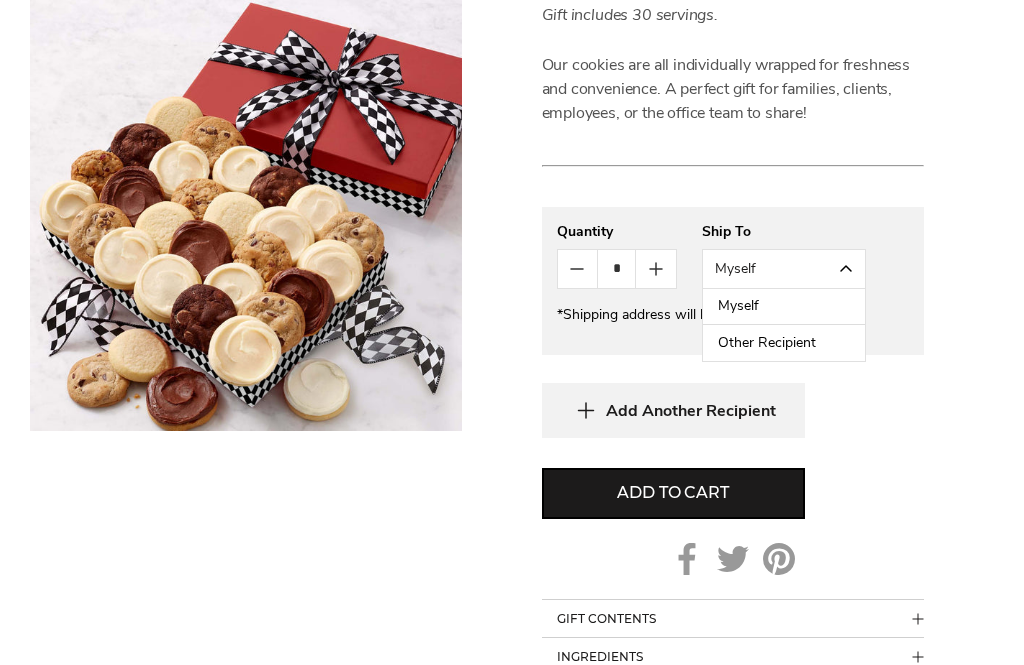 scroll, scrollTop: 949, scrollLeft: 0, axis: vertical 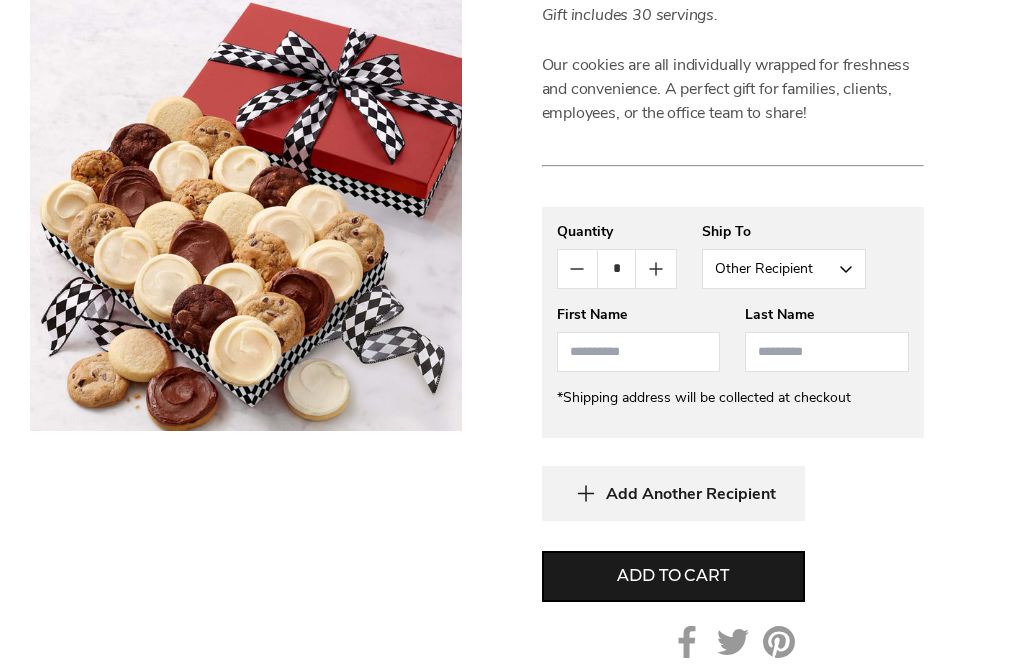 click at bounding box center [639, 352] 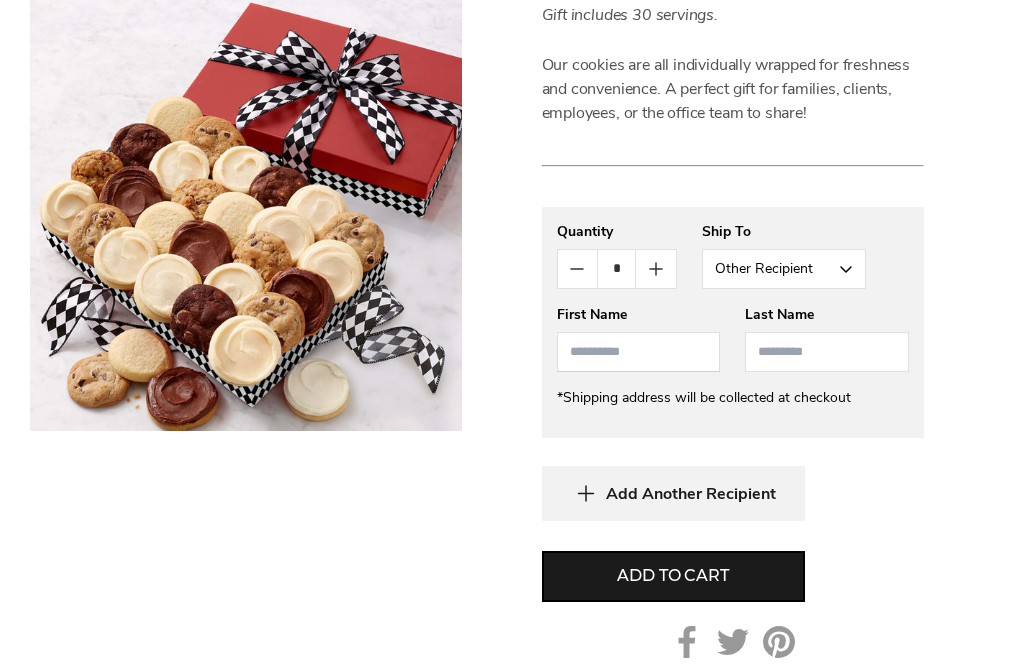 scroll, scrollTop: 948, scrollLeft: 0, axis: vertical 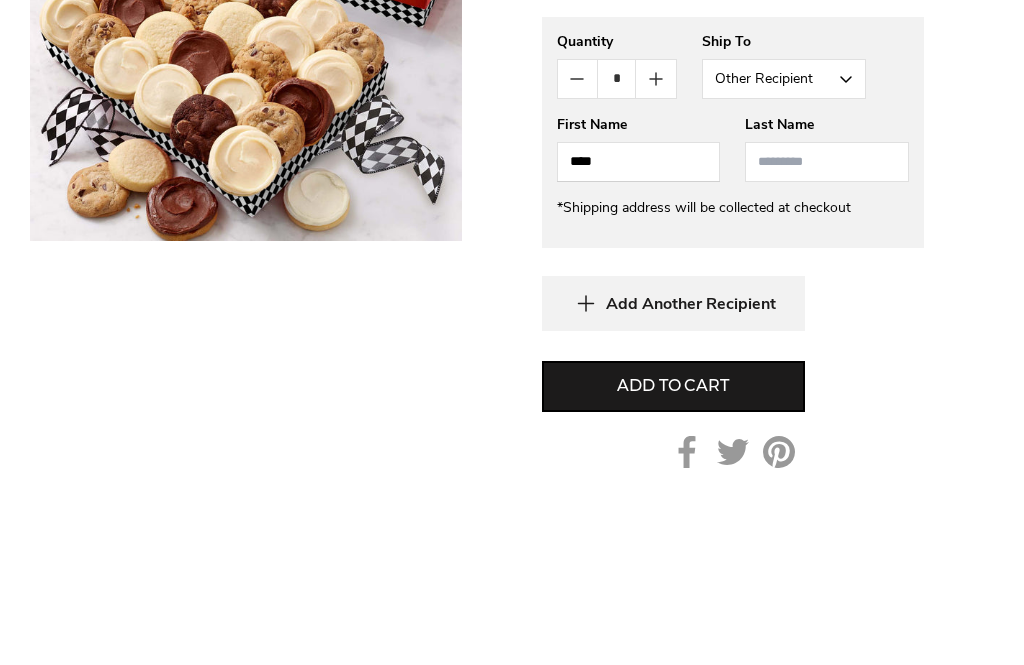 type on "****" 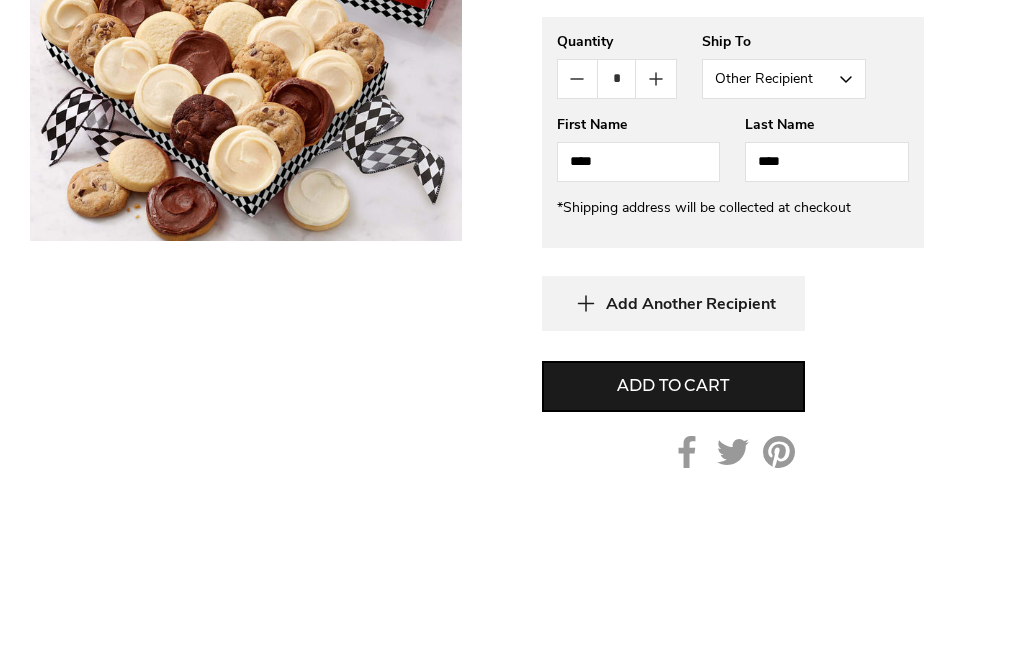 scroll, scrollTop: 1139, scrollLeft: 0, axis: vertical 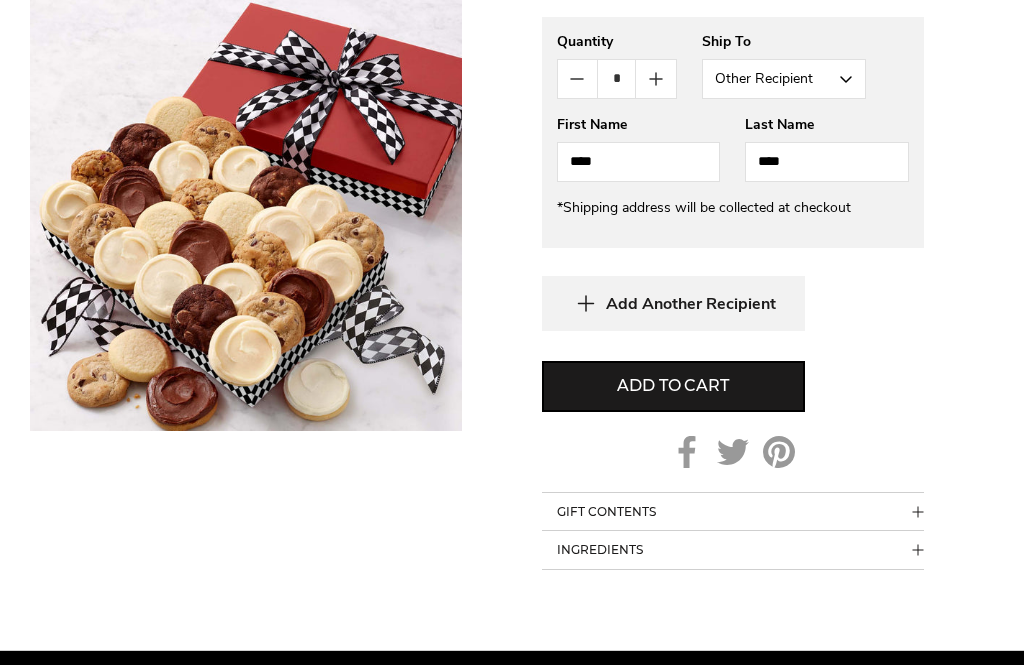 type on "****" 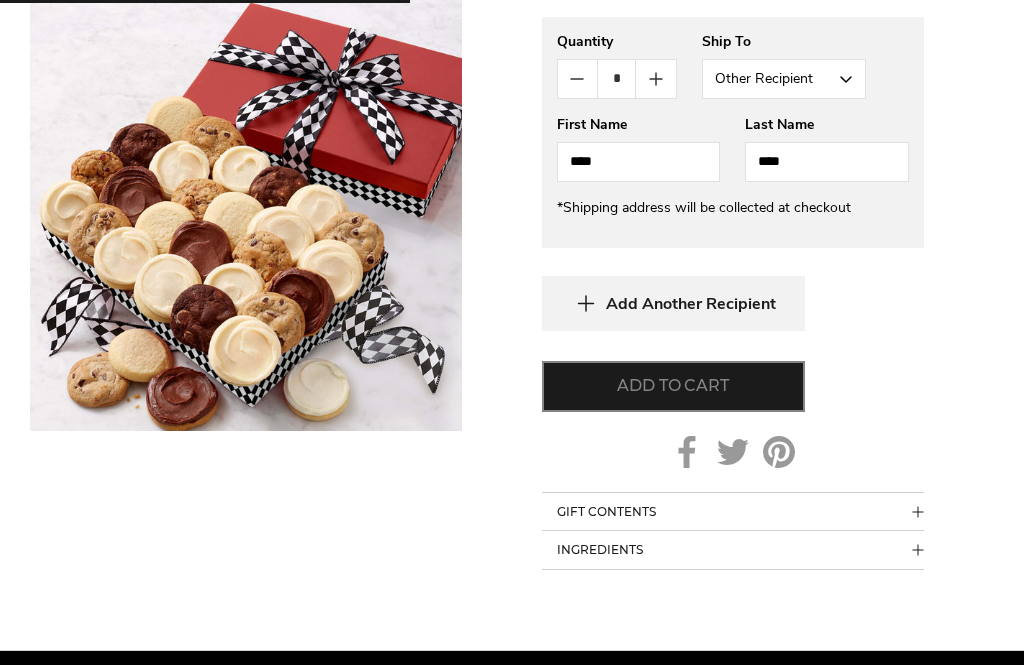 type 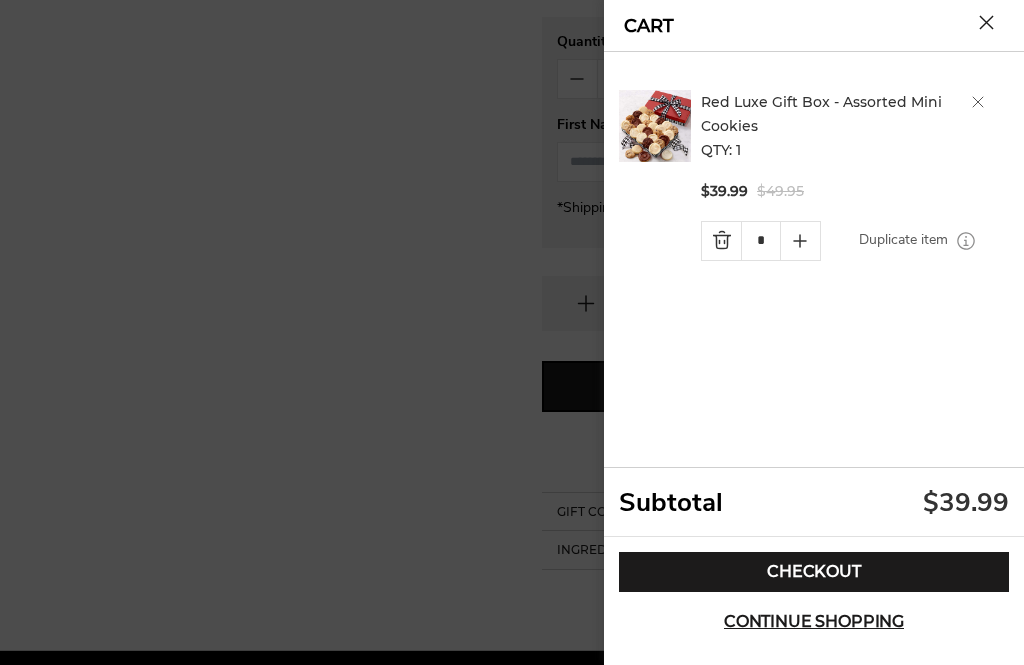 click on "Continue shopping" at bounding box center [814, 622] 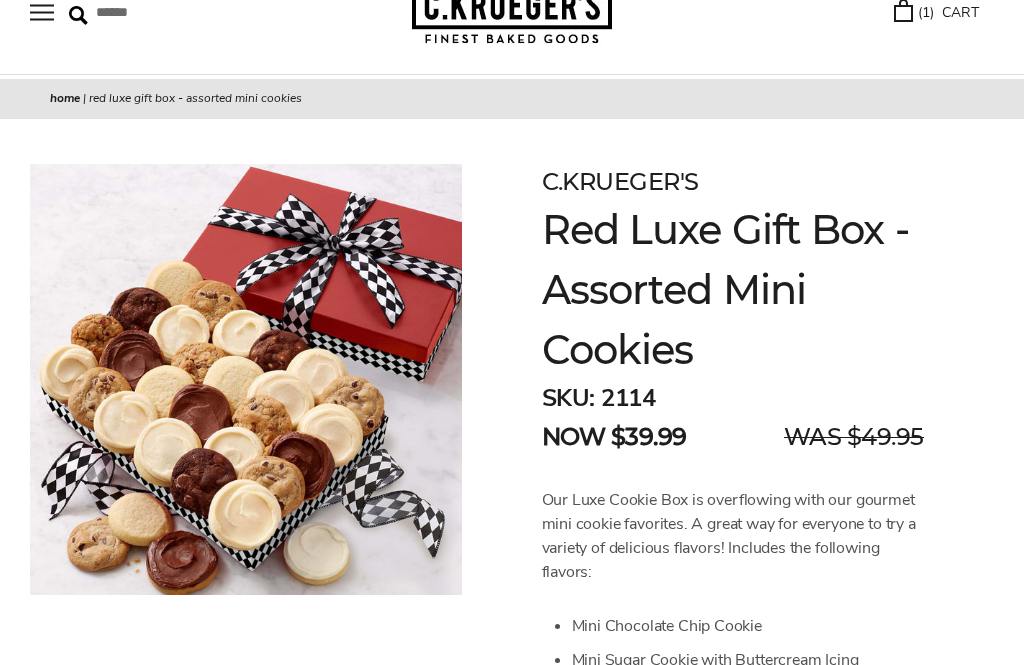 scroll, scrollTop: 0, scrollLeft: 0, axis: both 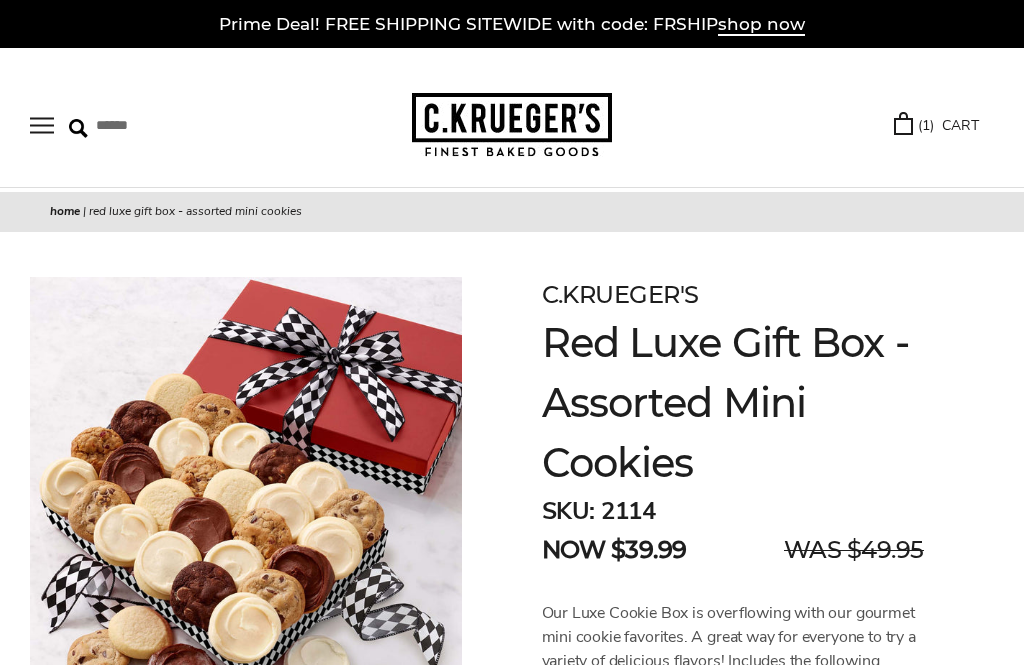 click at bounding box center [42, 125] 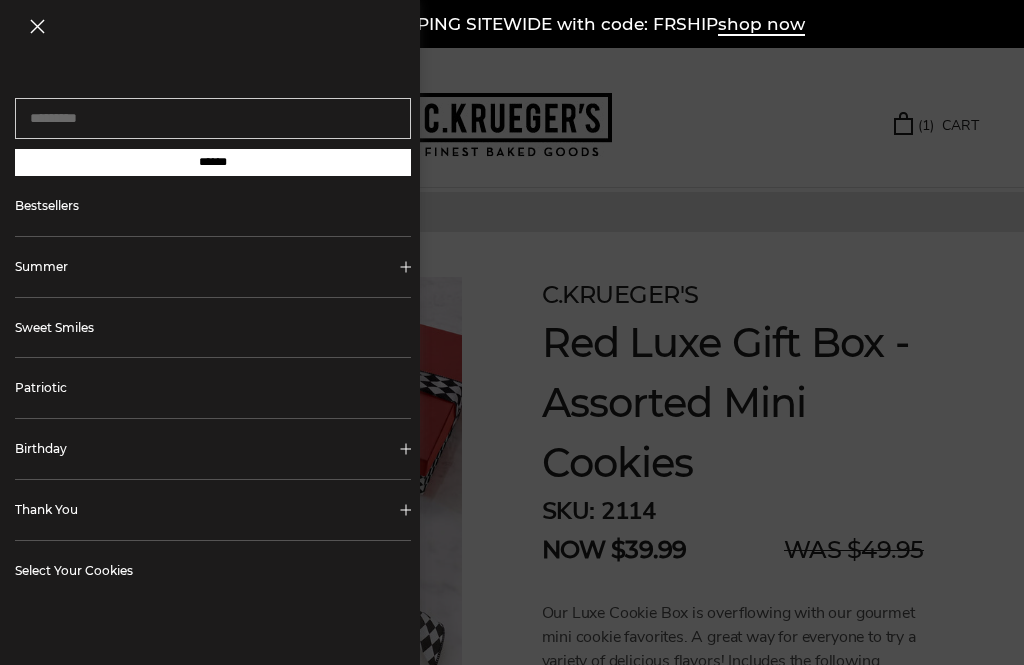 click on "Birthday" at bounding box center (213, 449) 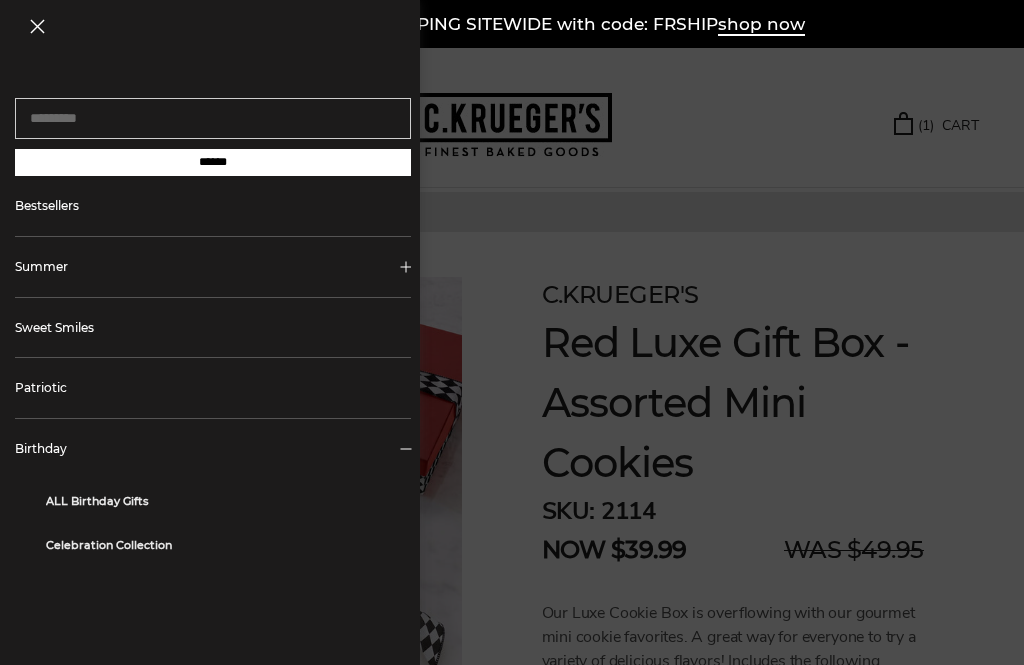 scroll, scrollTop: 107, scrollLeft: 0, axis: vertical 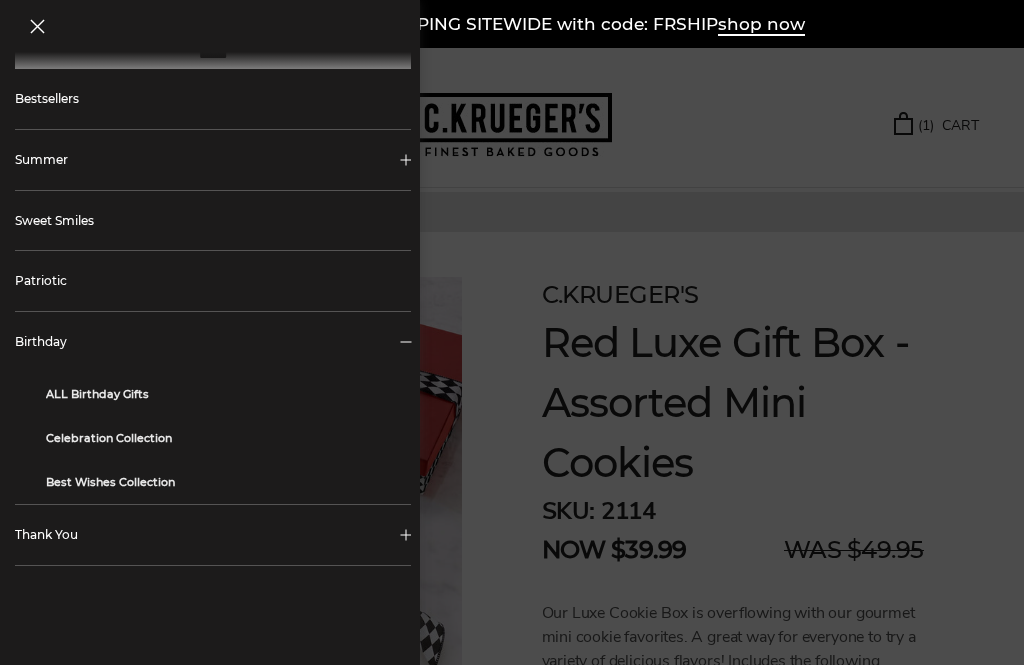 click on "ALL Birthday Gifts" at bounding box center [221, 394] 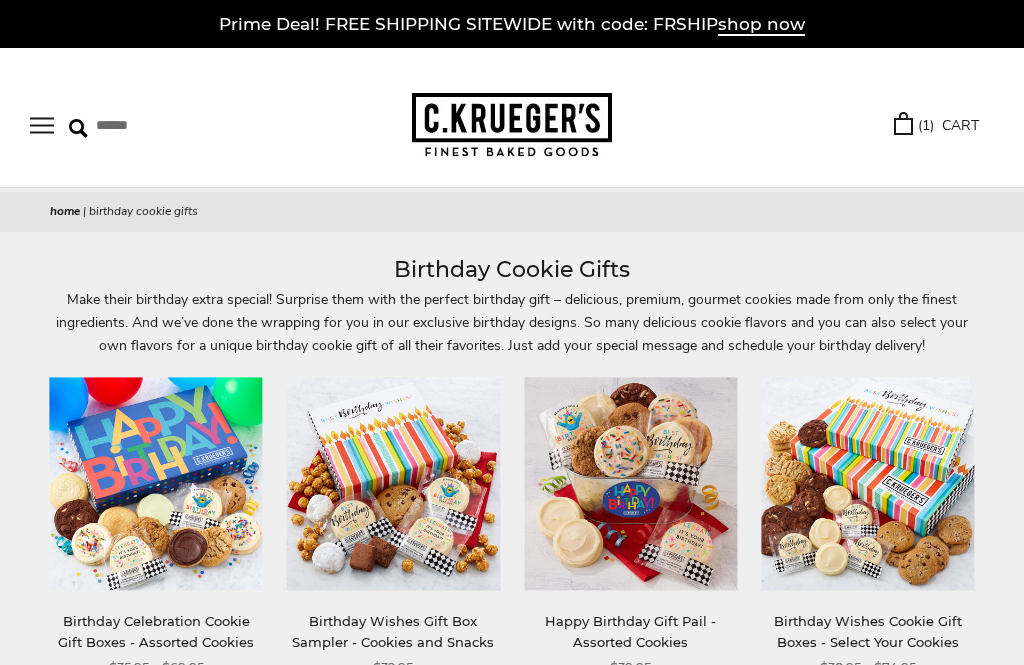 scroll, scrollTop: 0, scrollLeft: 0, axis: both 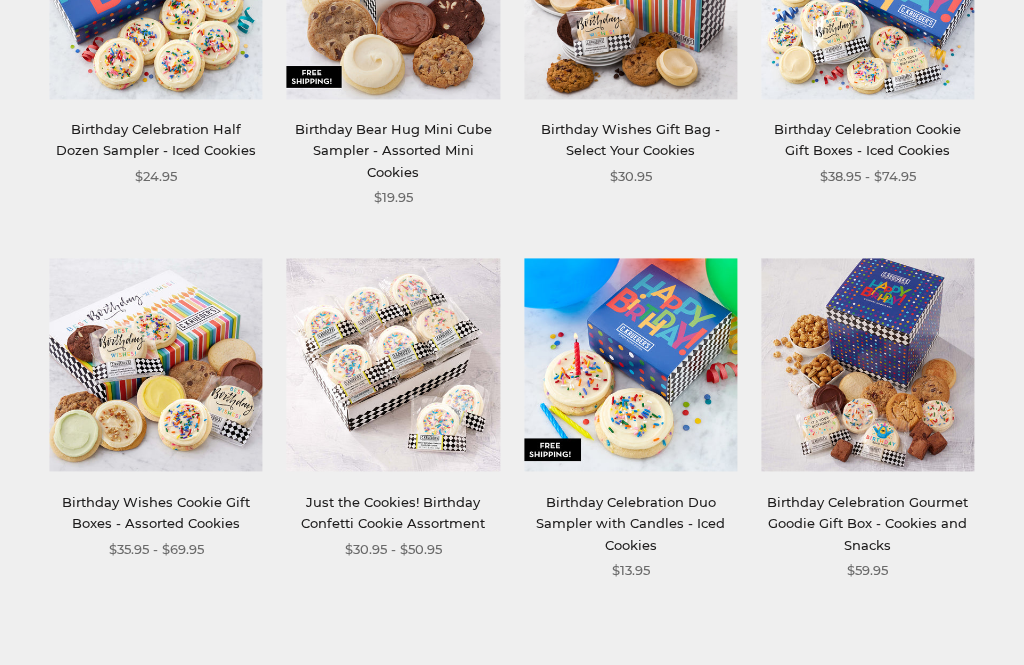 click on "2" at bounding box center (510, 684) 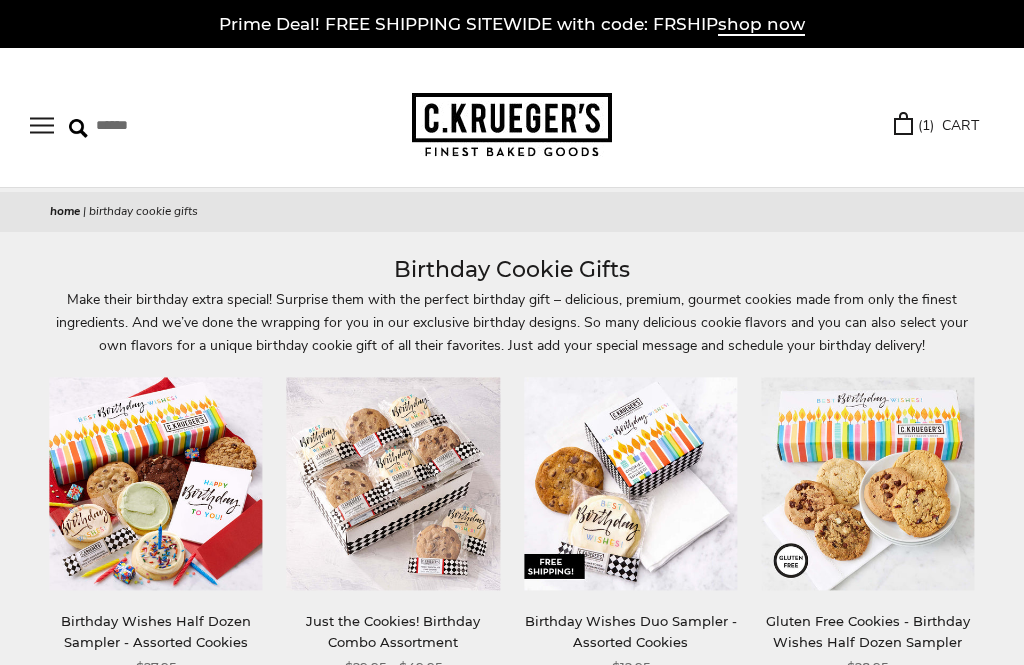 scroll, scrollTop: 0, scrollLeft: 0, axis: both 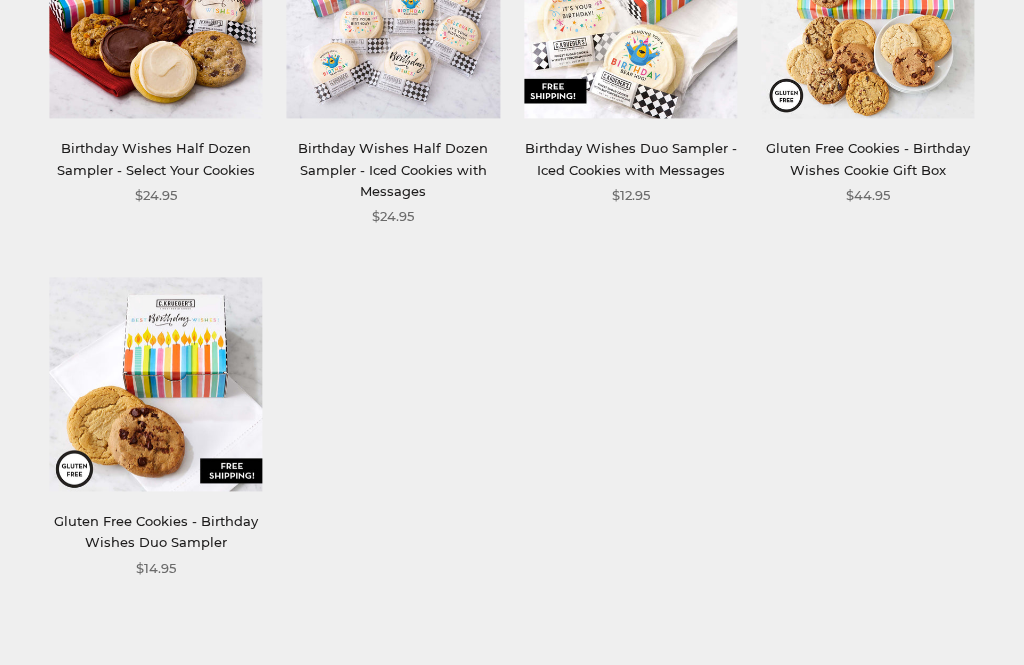 click on "1" at bounding box center [511, 681] 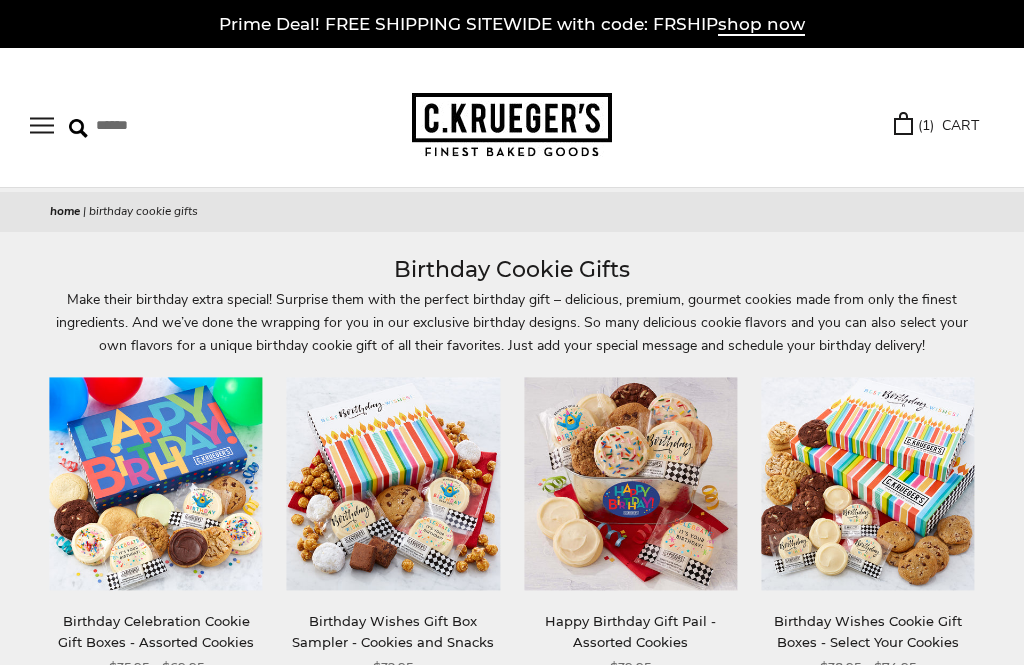 scroll, scrollTop: 0, scrollLeft: 0, axis: both 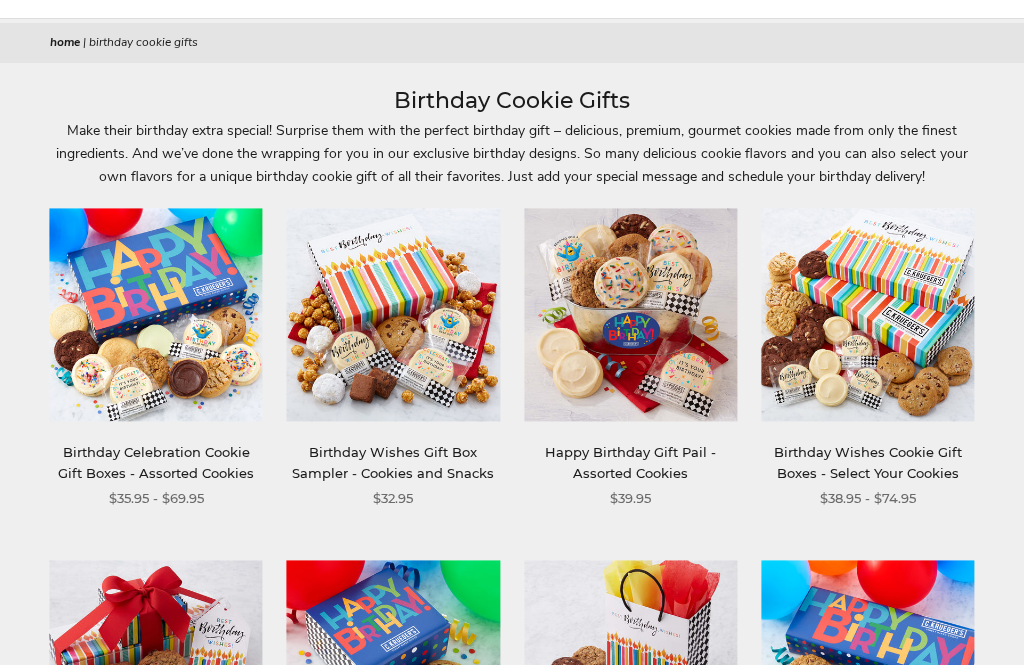 click at bounding box center [156, 314] 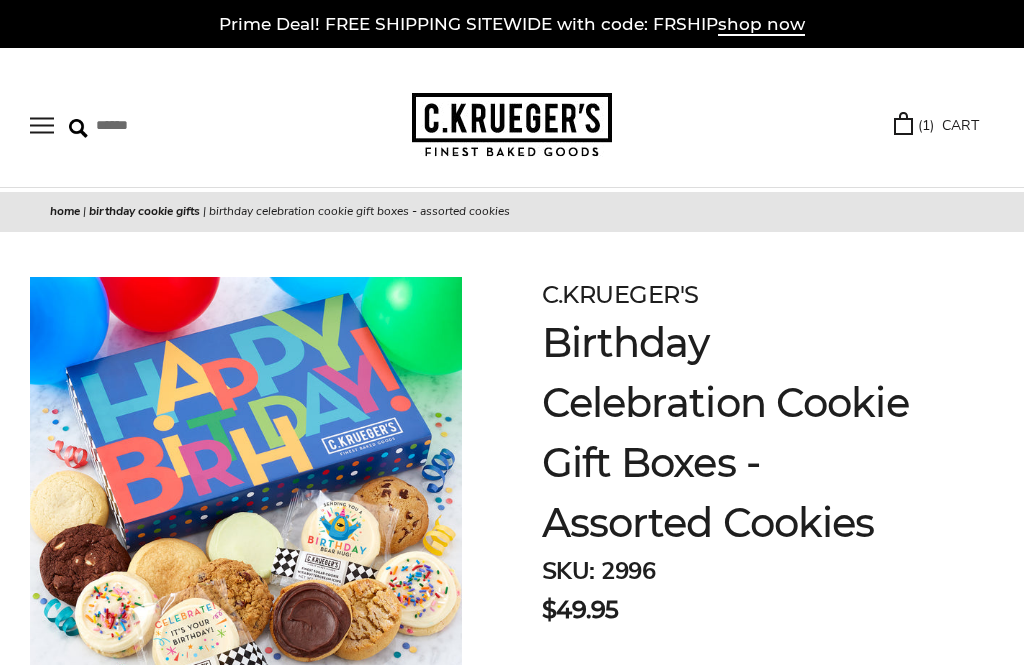 scroll, scrollTop: 0, scrollLeft: 0, axis: both 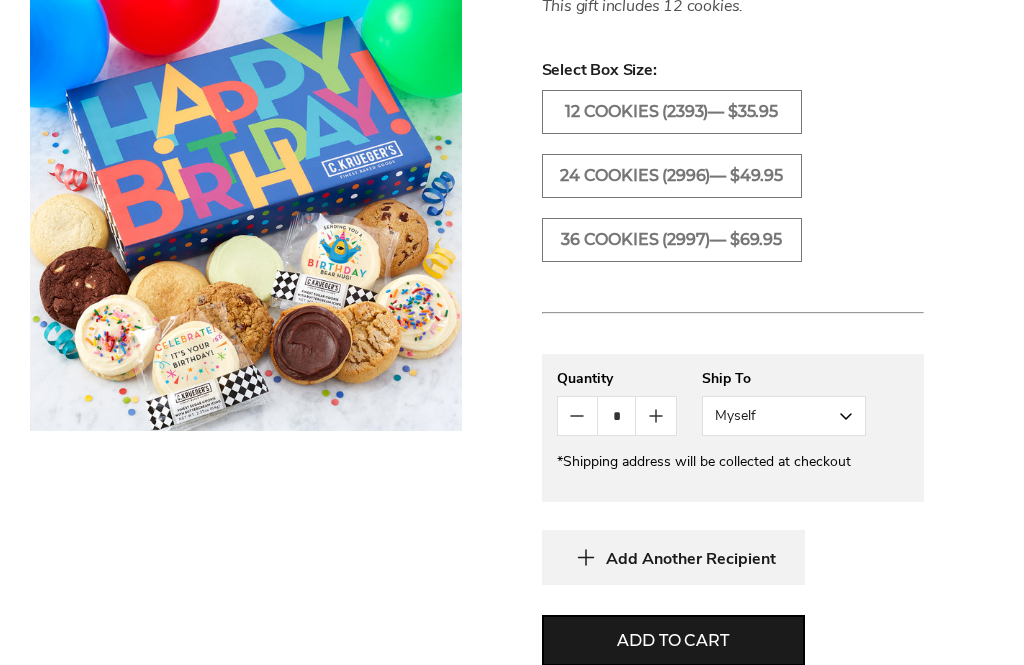 click on "36 COOKIES (2997)— $69.95" at bounding box center [672, 240] 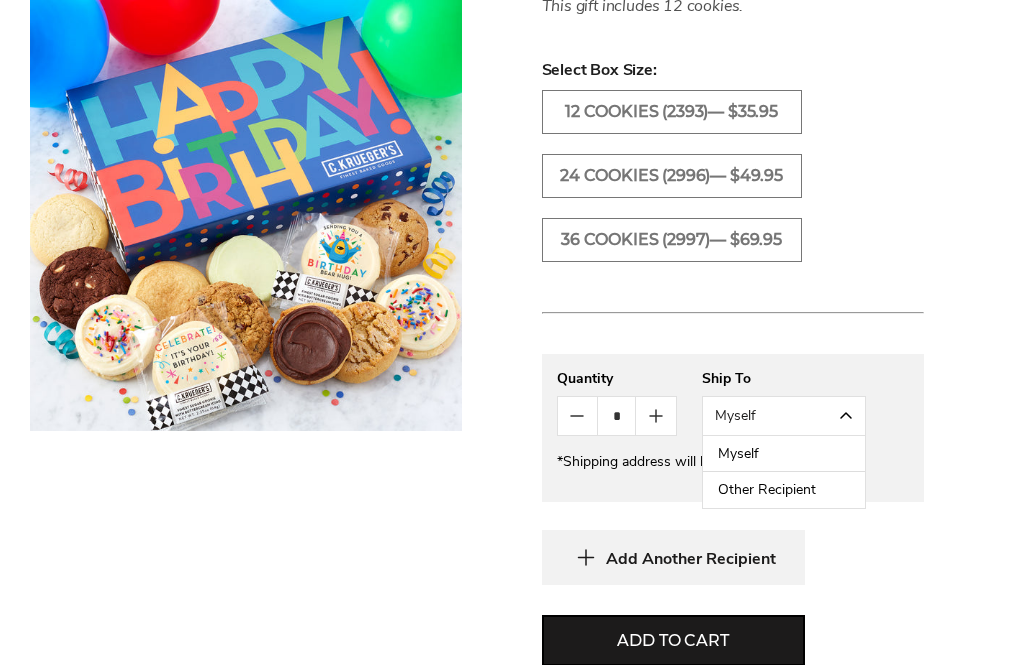 click on "Other Recipient" at bounding box center (784, 490) 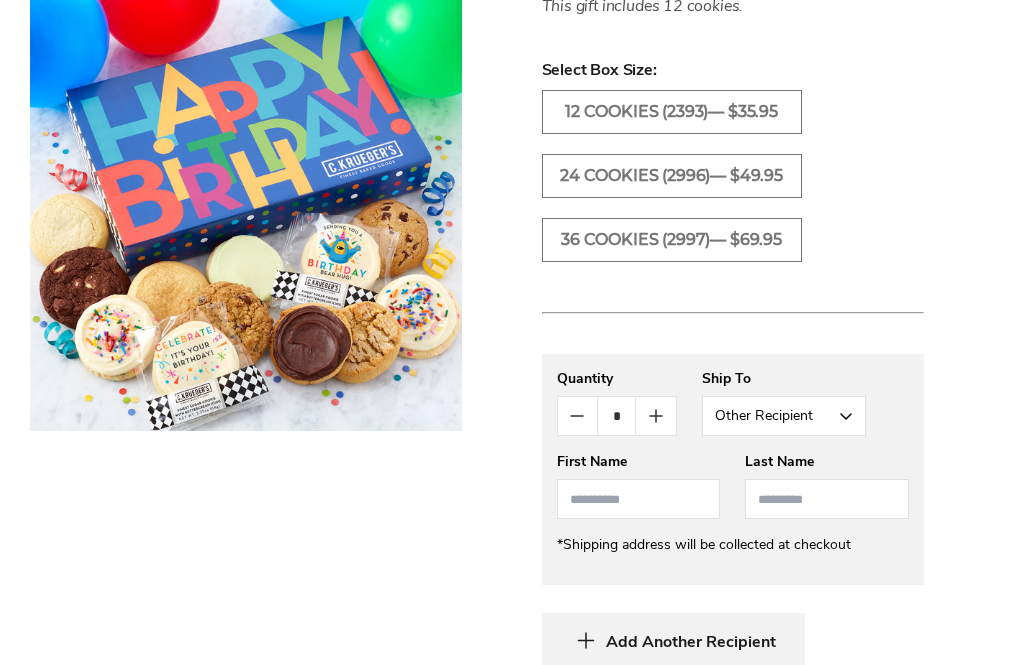 click at bounding box center [639, 499] 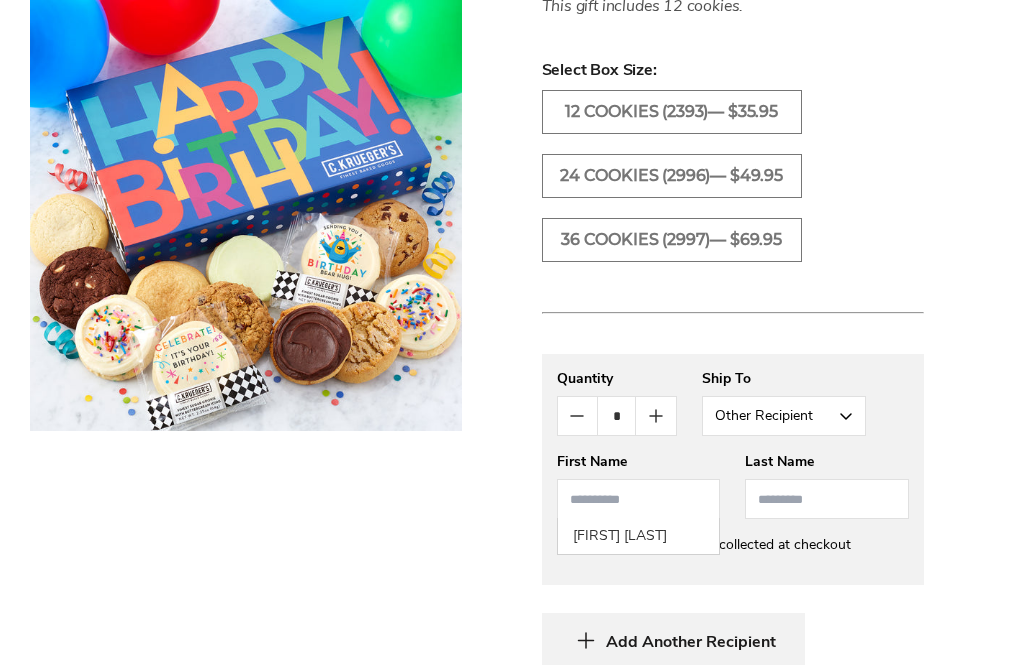 scroll, scrollTop: 1192, scrollLeft: 0, axis: vertical 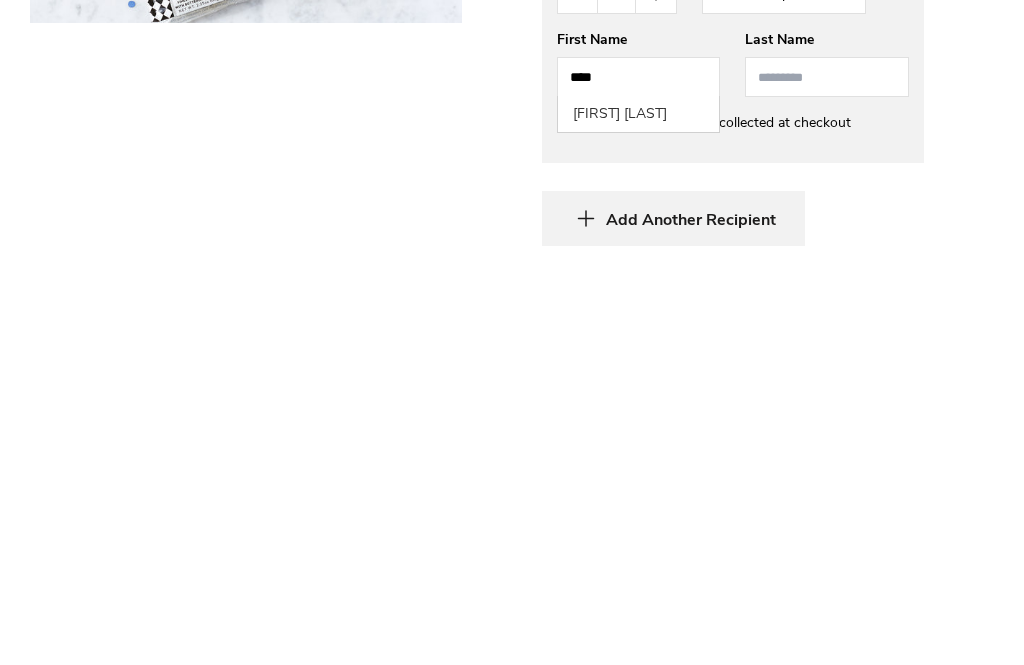 type on "****" 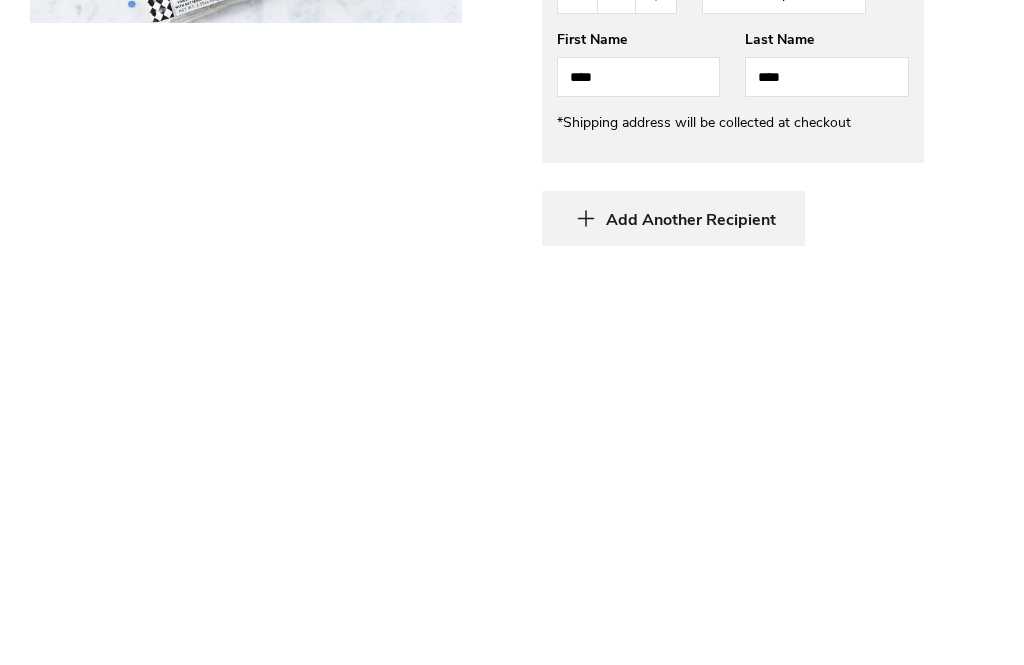 scroll, scrollTop: 1600, scrollLeft: 0, axis: vertical 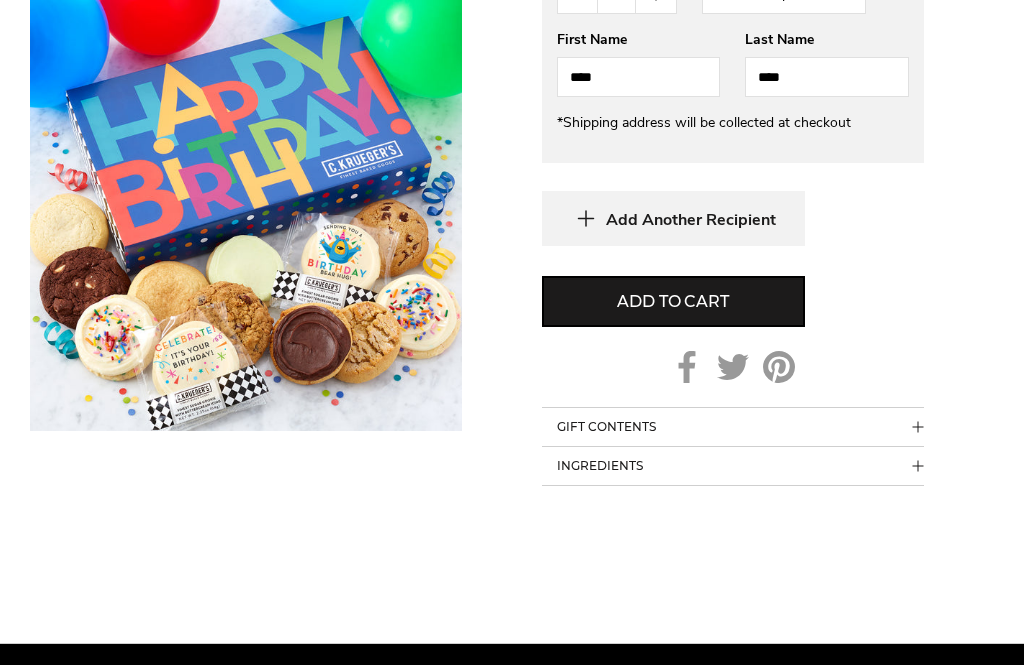 click on "Add to cart" at bounding box center [672, 302] 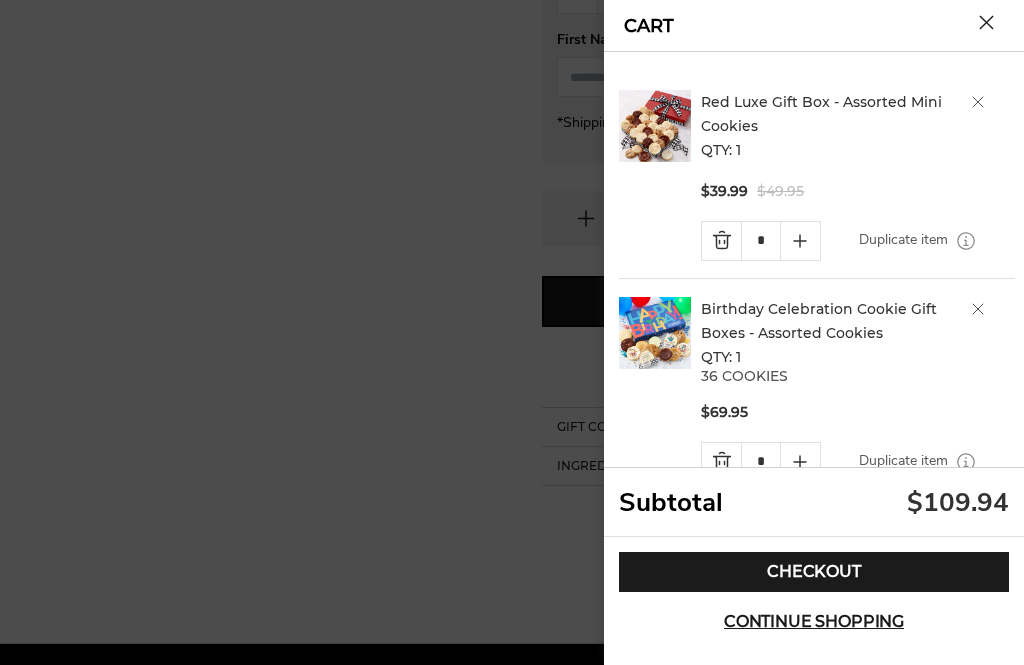 click on "Checkout" at bounding box center [814, 572] 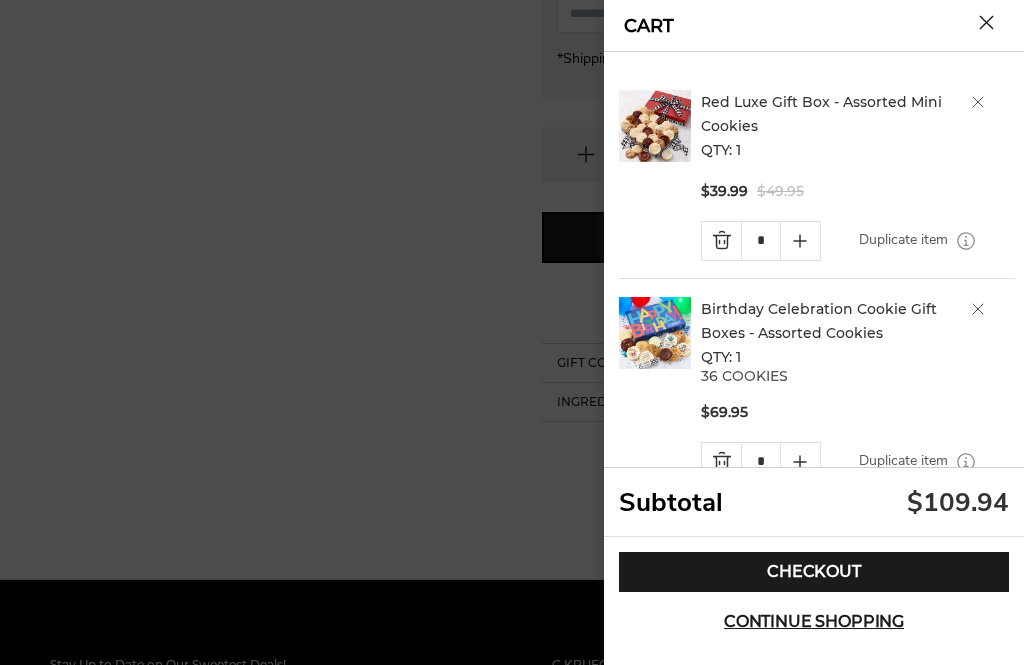 click at bounding box center [986, 22] 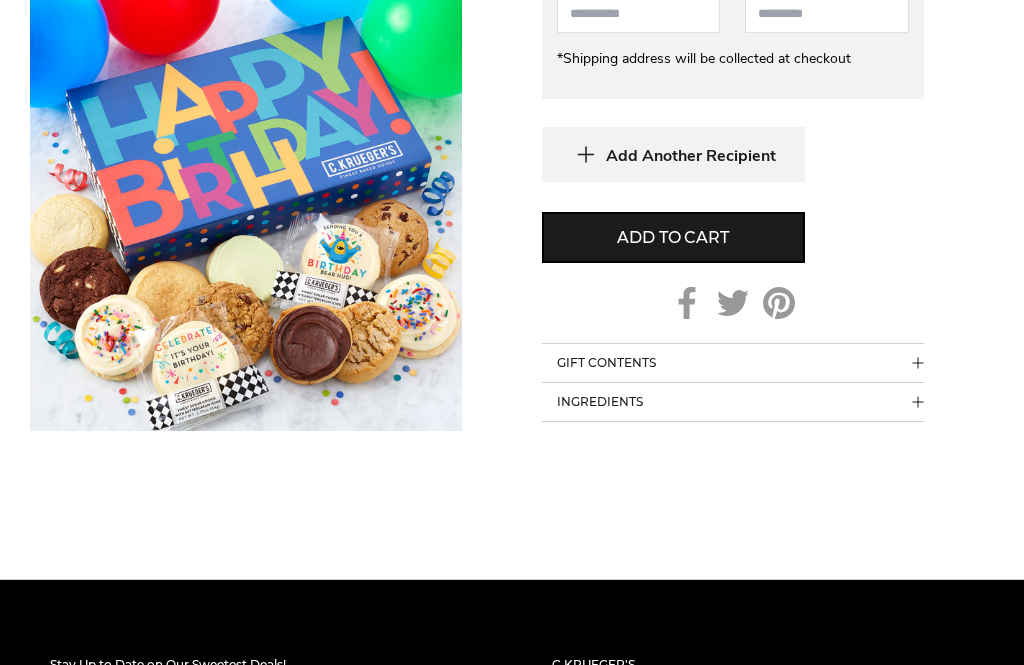 click at bounding box center (1406, 22) 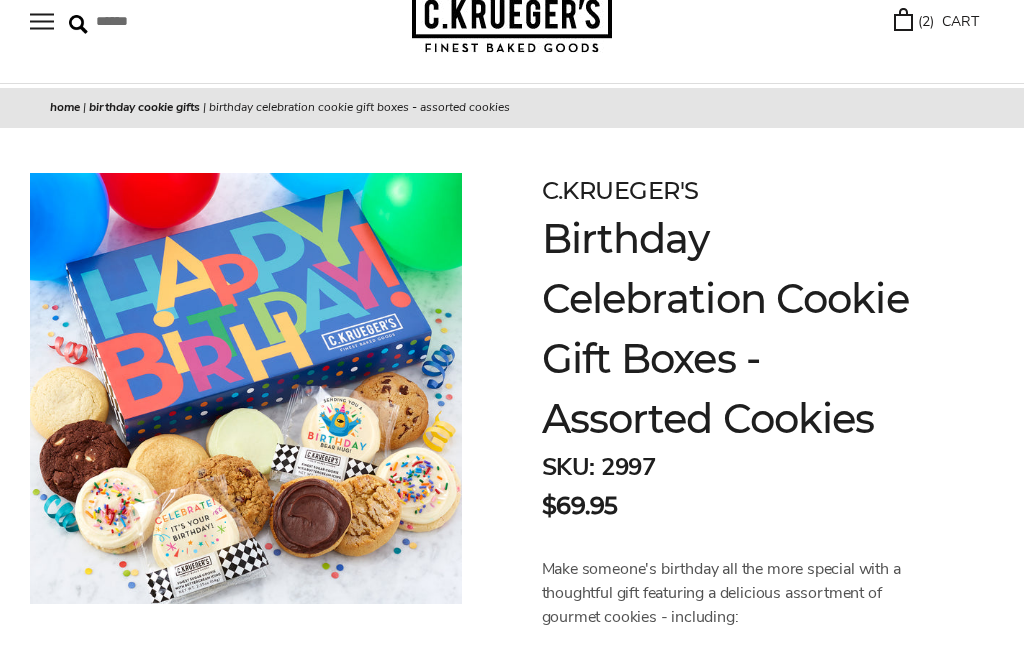 scroll, scrollTop: 0, scrollLeft: 0, axis: both 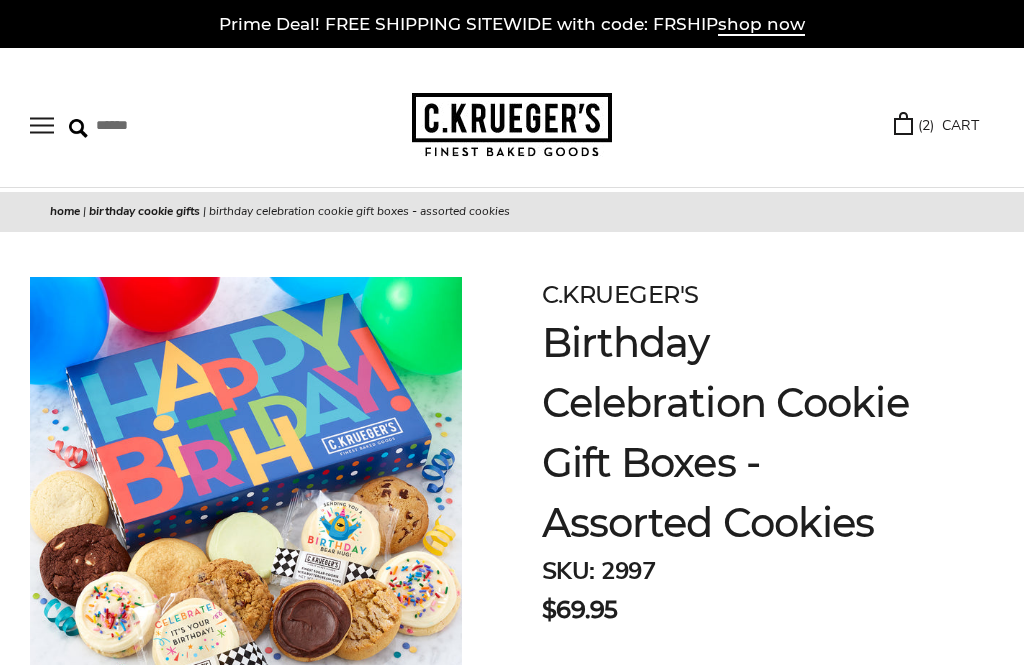click at bounding box center [42, 125] 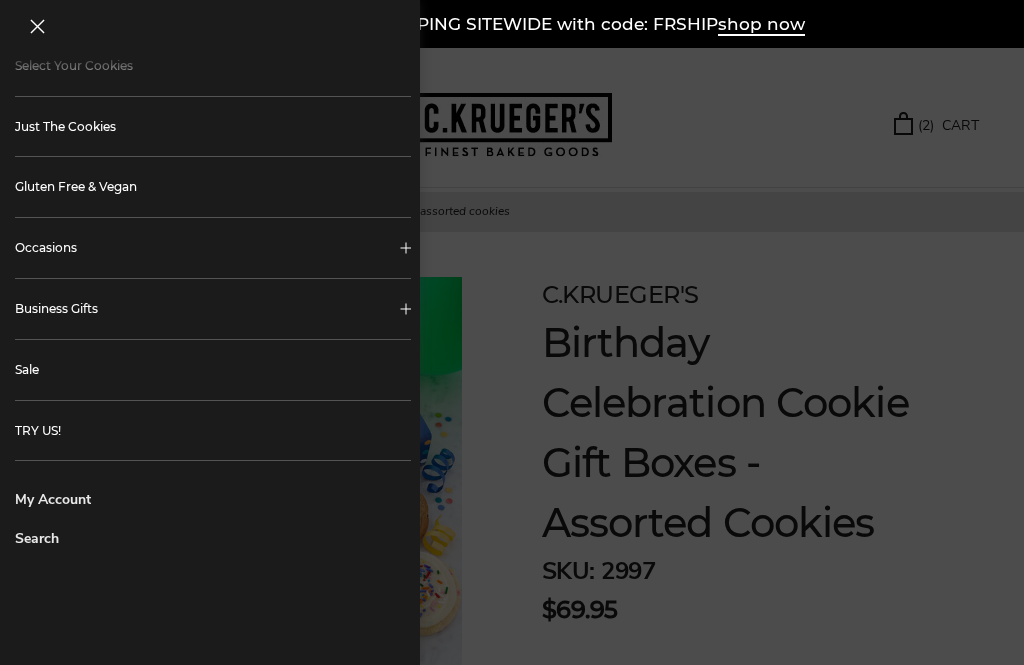 scroll, scrollTop: 521, scrollLeft: 0, axis: vertical 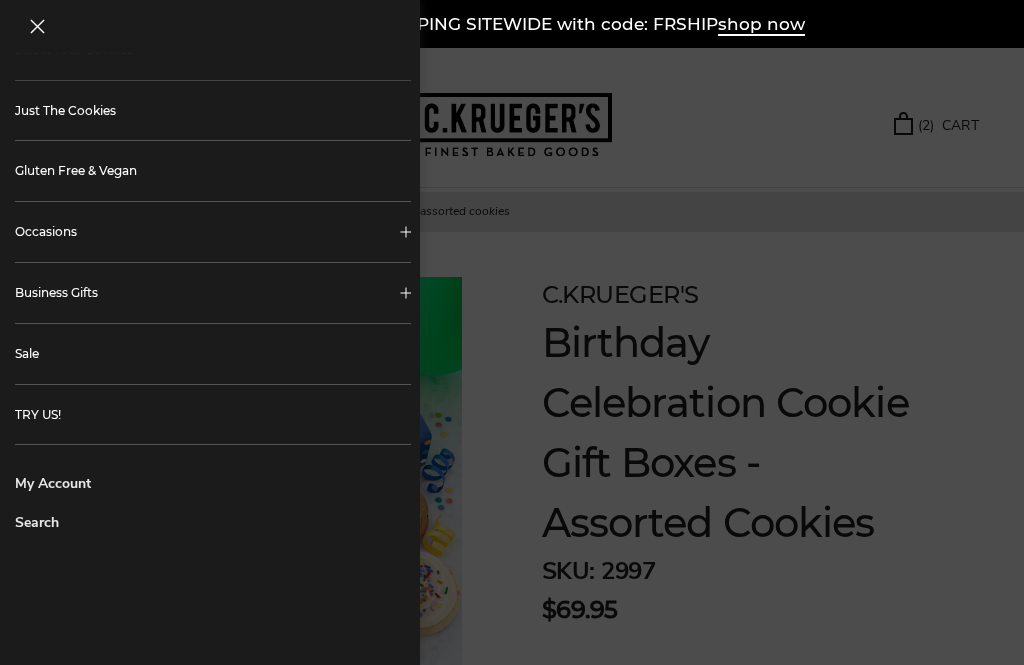 click on "My Account" at bounding box center [213, 483] 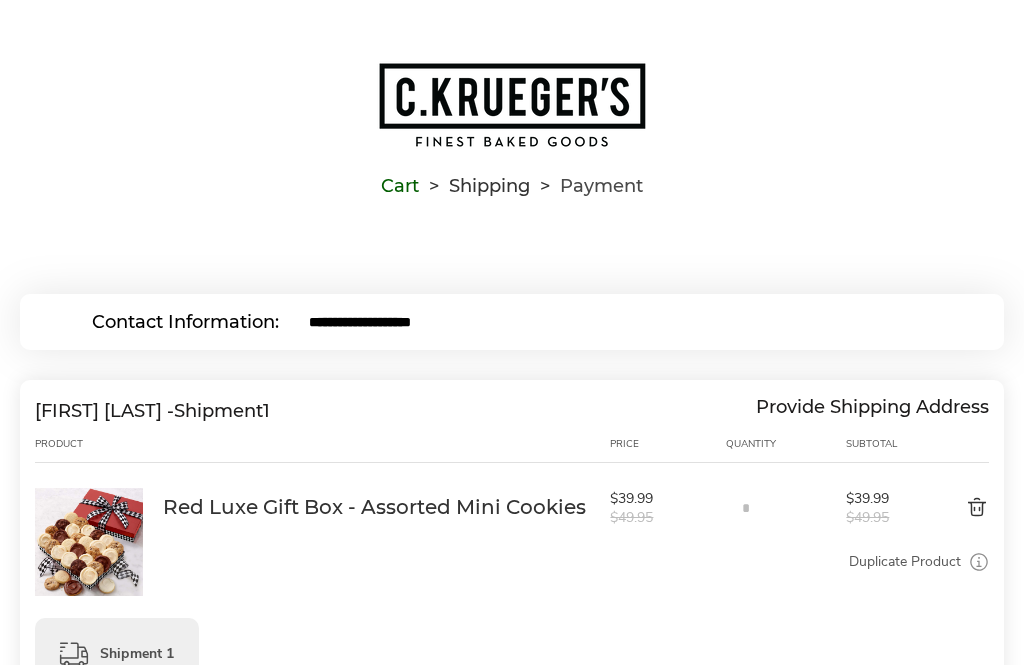scroll, scrollTop: 0, scrollLeft: 0, axis: both 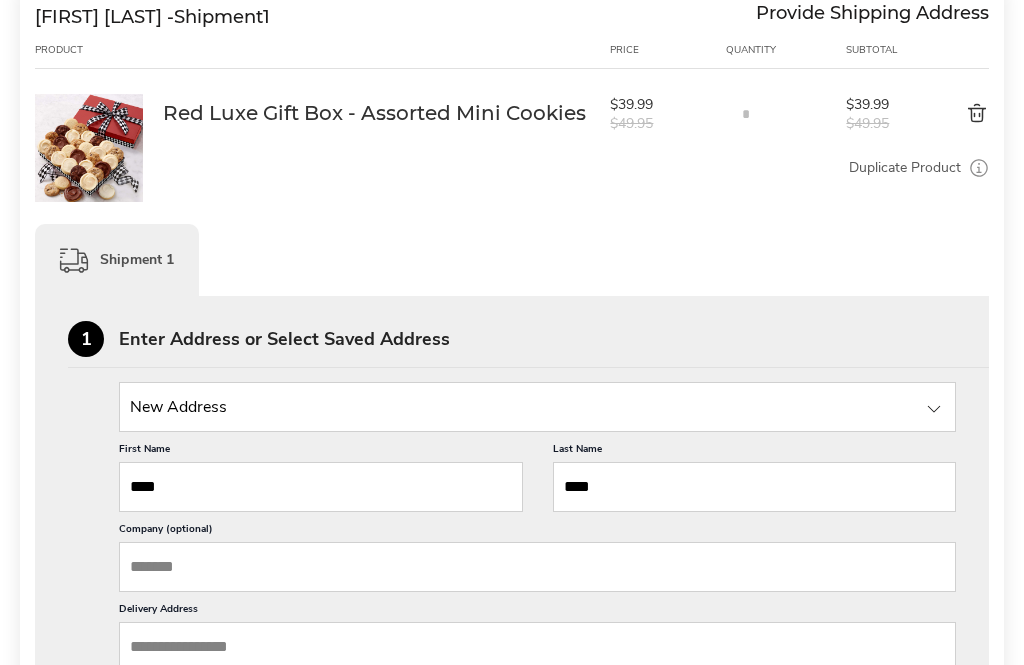 click at bounding box center [537, 407] 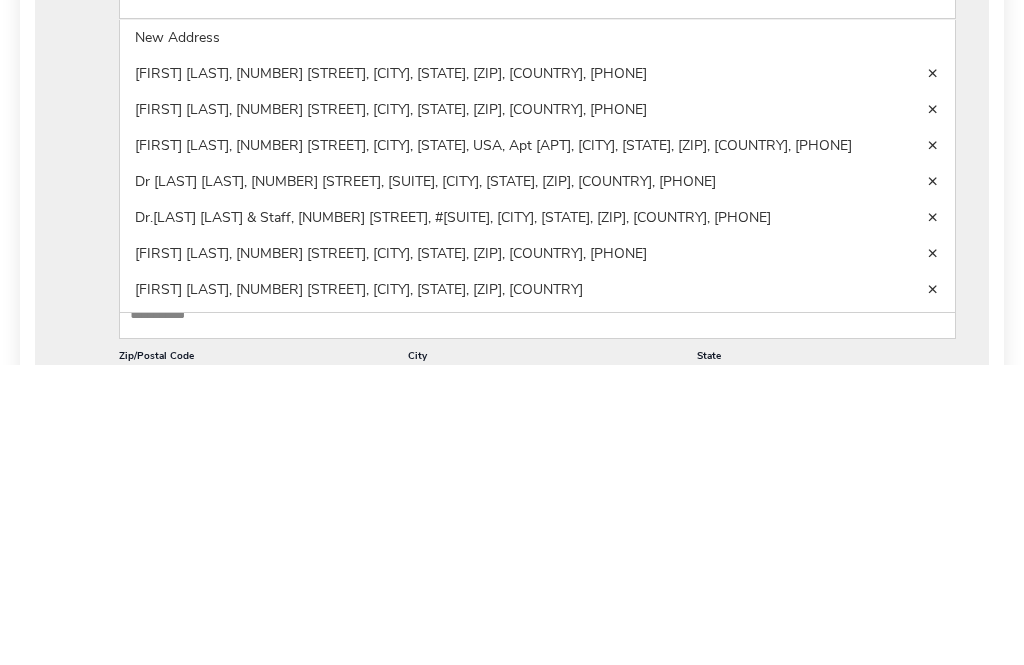 scroll, scrollTop: 511, scrollLeft: 0, axis: vertical 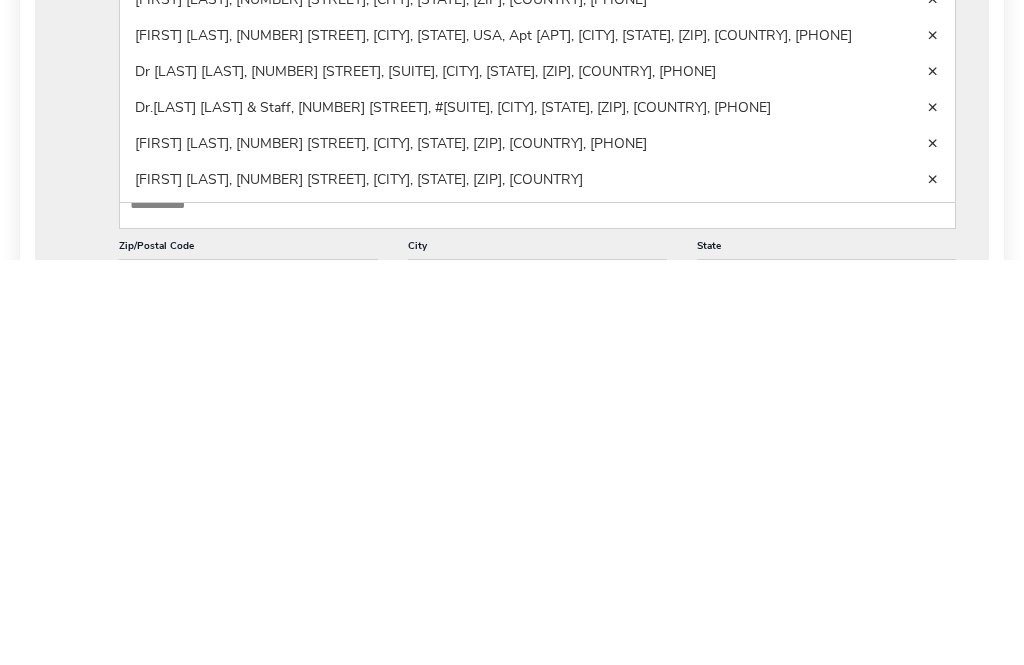 click at bounding box center [933, 441] 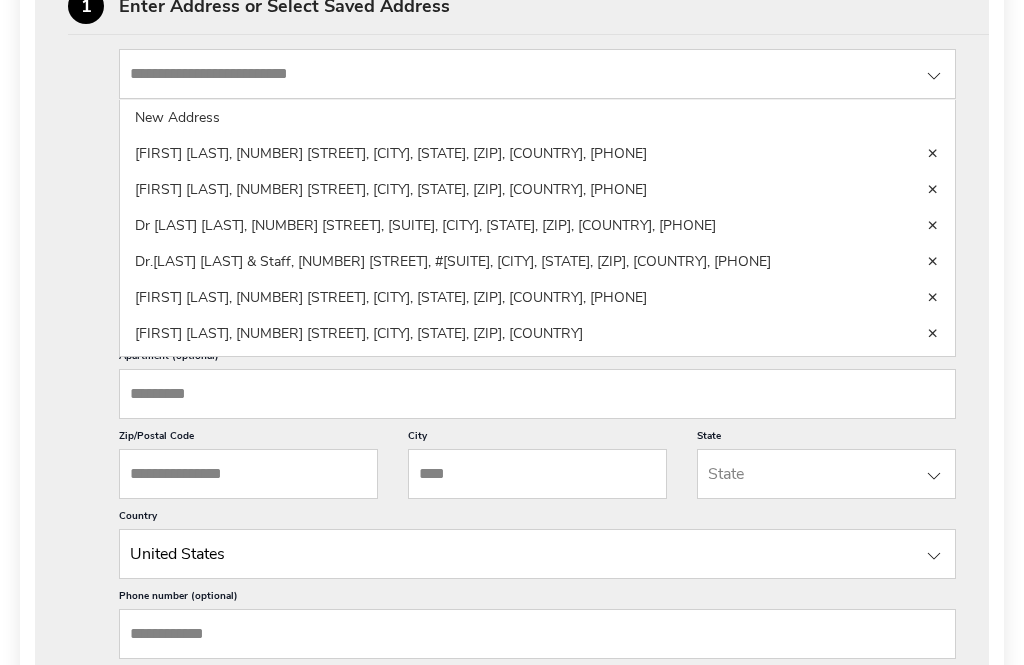 scroll, scrollTop: 724, scrollLeft: 0, axis: vertical 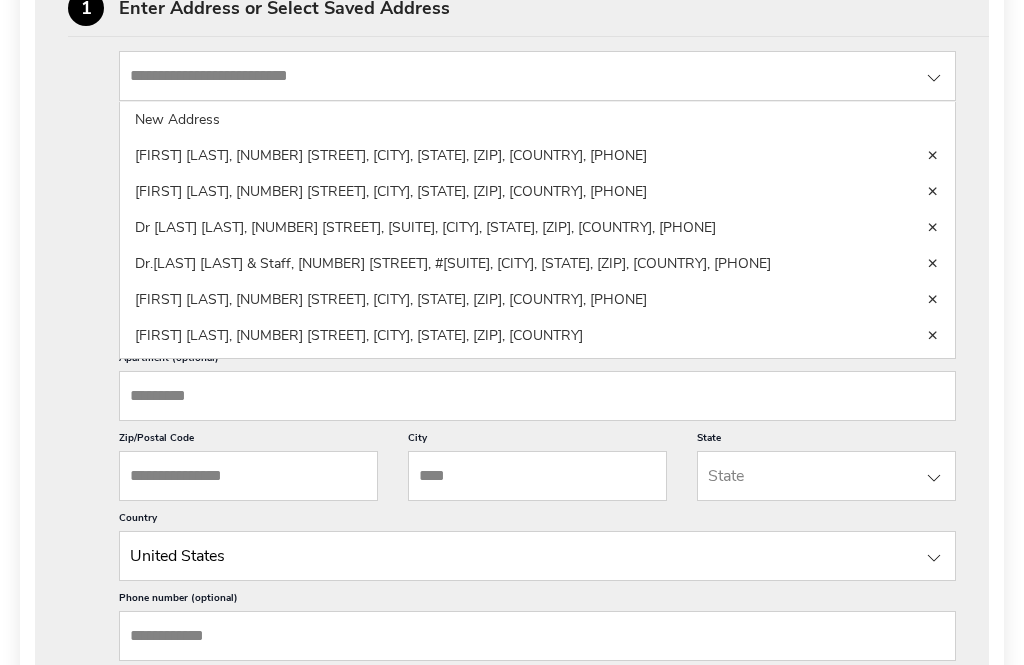 click at bounding box center [933, 228] 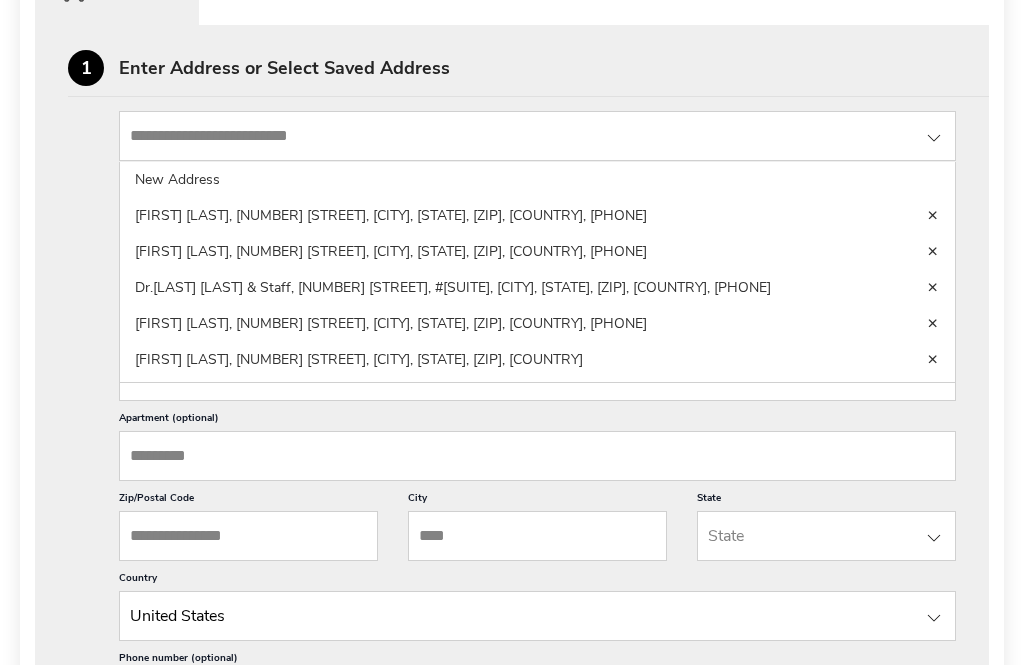 scroll, scrollTop: 677, scrollLeft: 0, axis: vertical 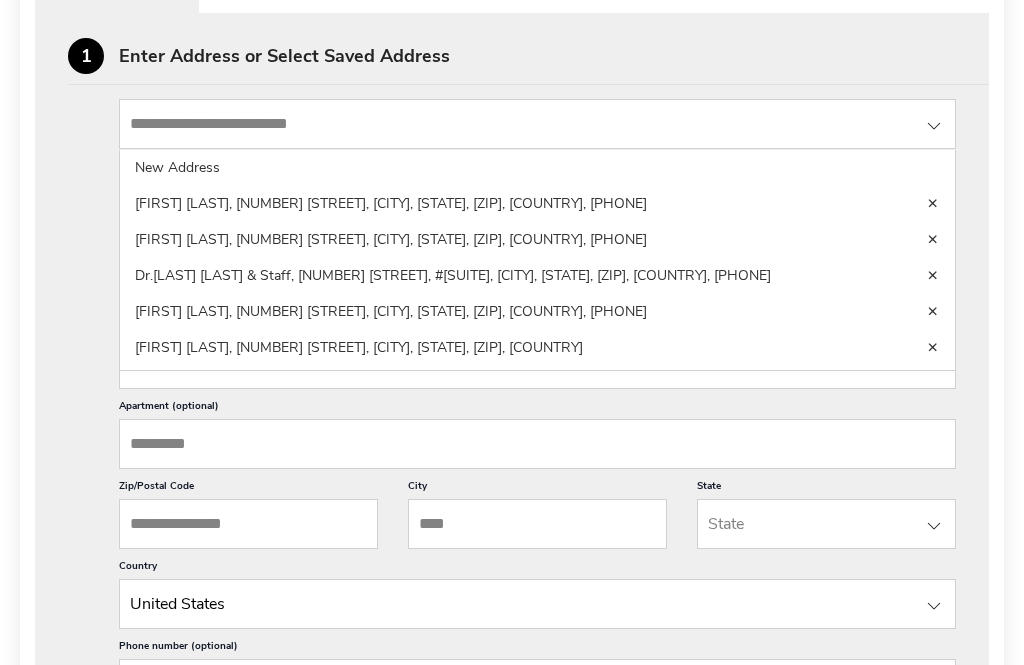 click at bounding box center (933, 203) 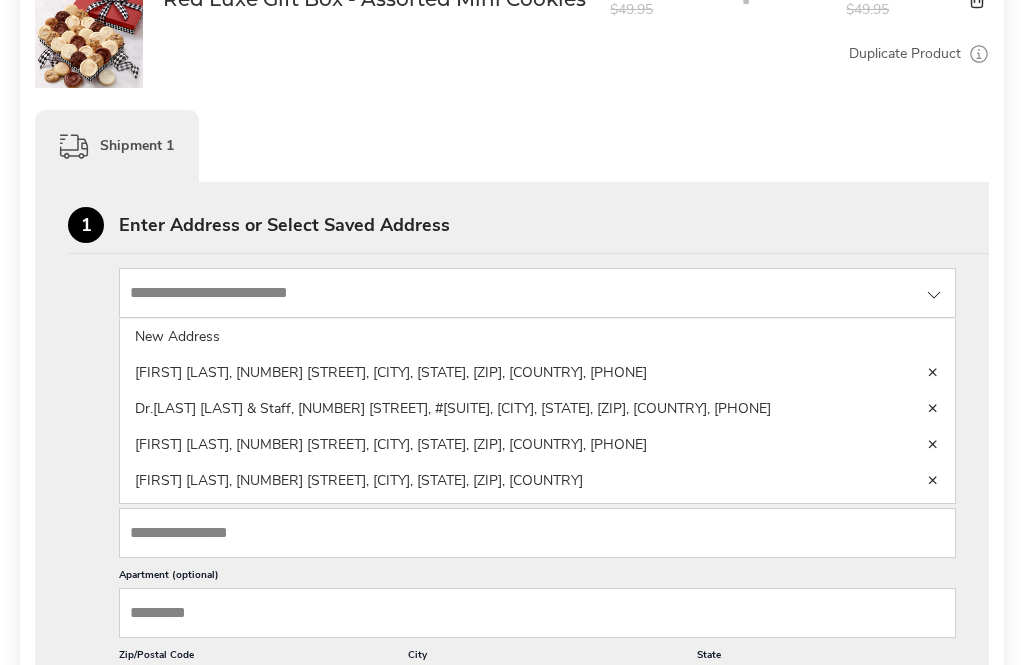 scroll, scrollTop: 509, scrollLeft: 0, axis: vertical 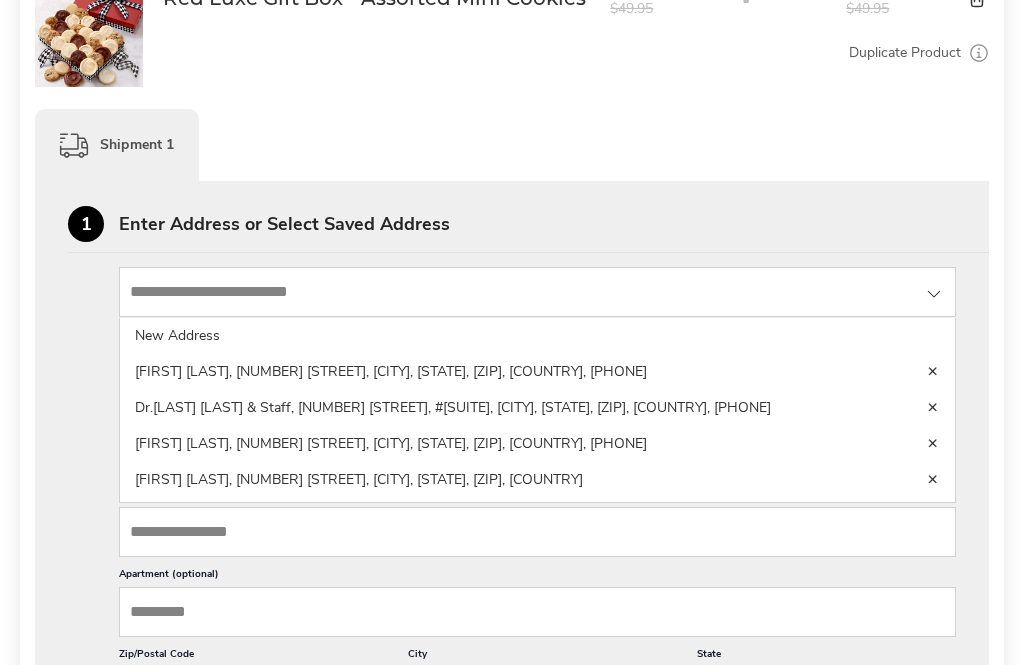 click at bounding box center [933, 479] 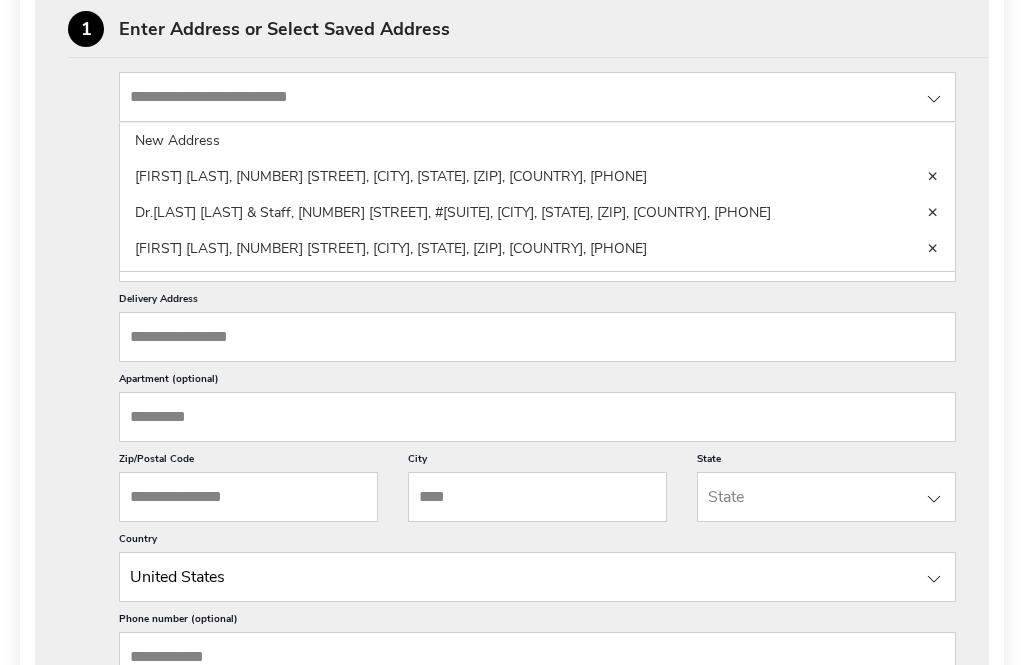 scroll, scrollTop: 705, scrollLeft: 0, axis: vertical 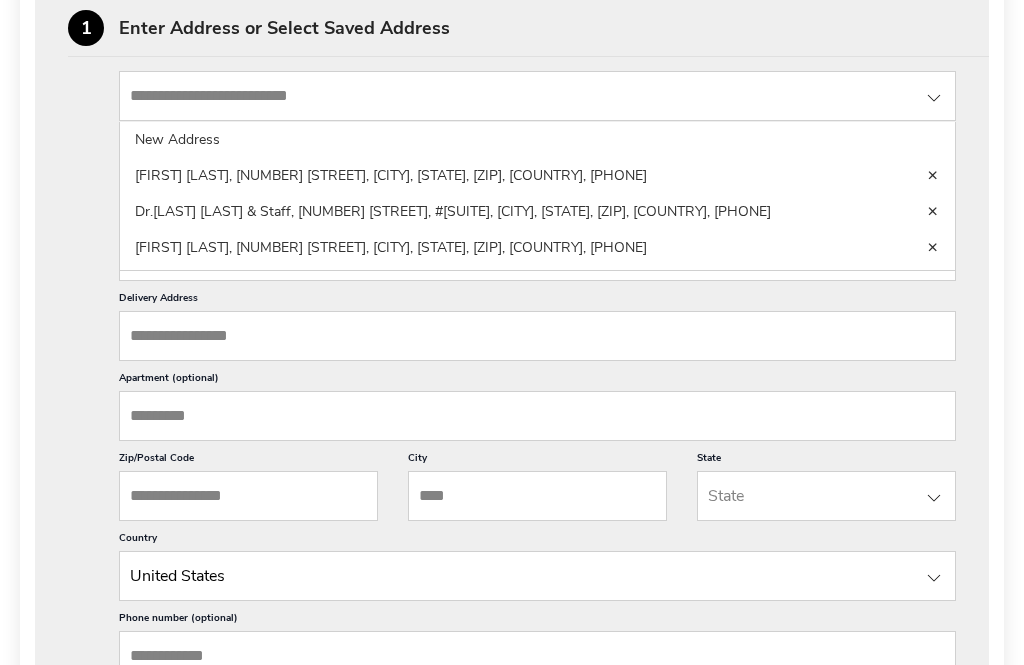 click on "New Address" 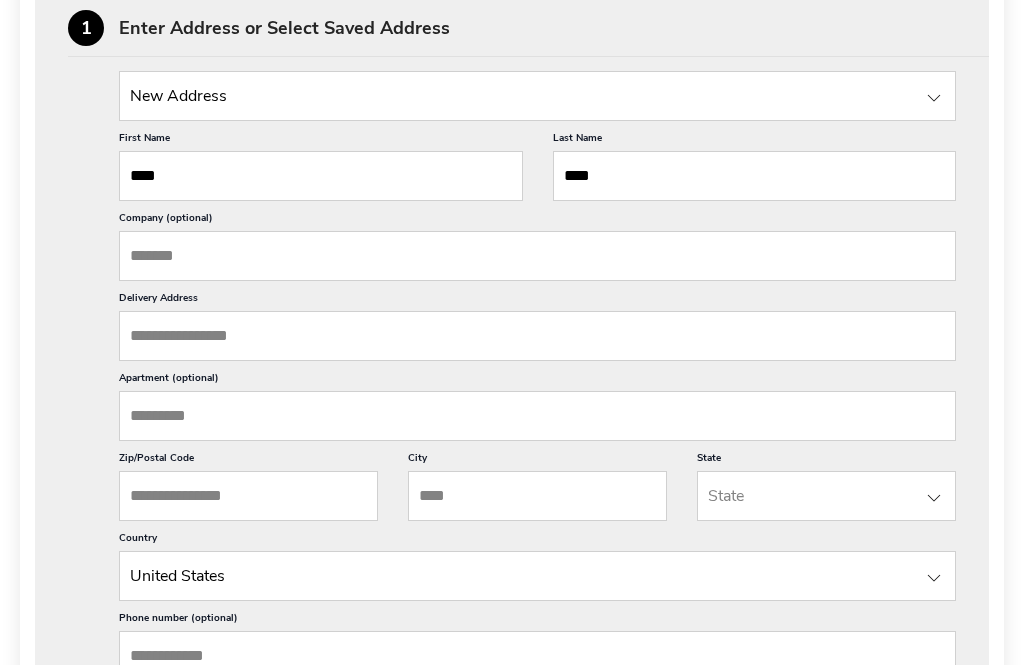 click on "Company (optional)" at bounding box center [537, 256] 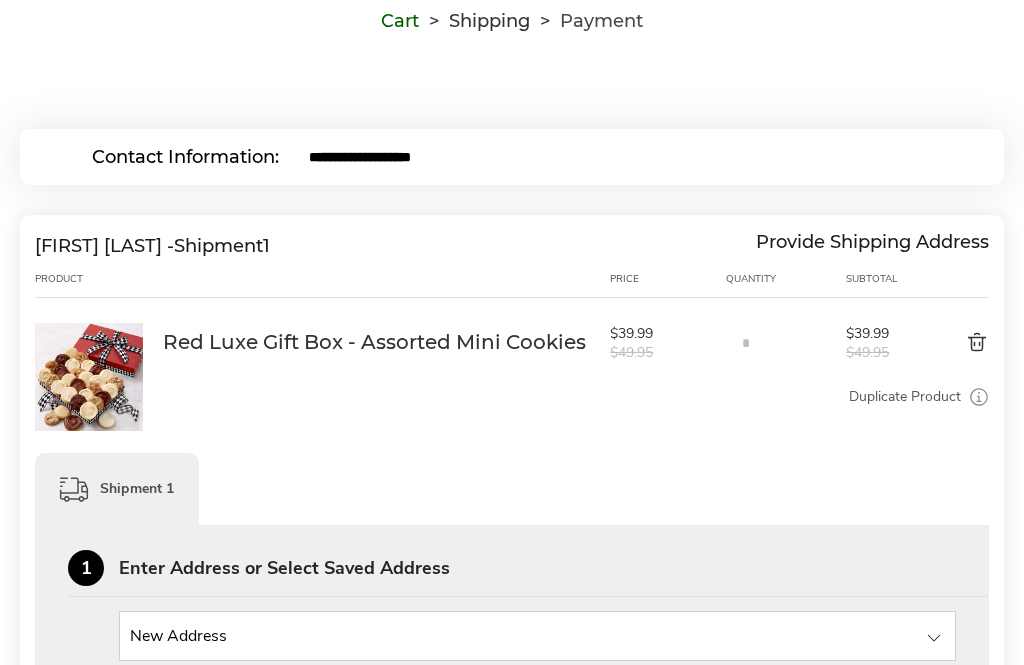 scroll, scrollTop: 0, scrollLeft: 0, axis: both 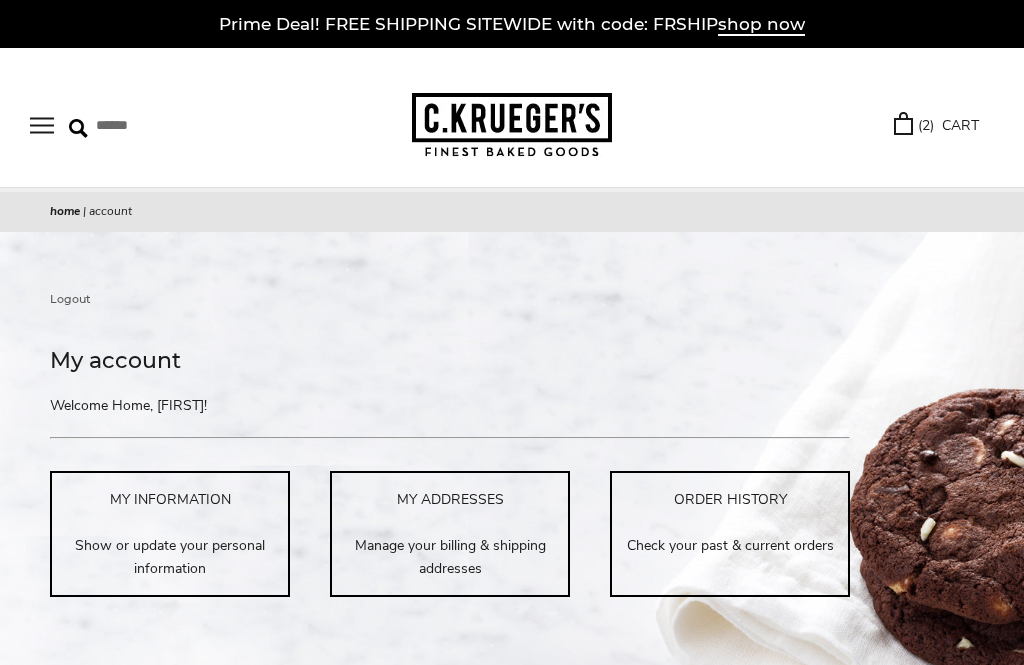 click on "ORDER HISTORY
Check your past & current orders" at bounding box center [730, 534] 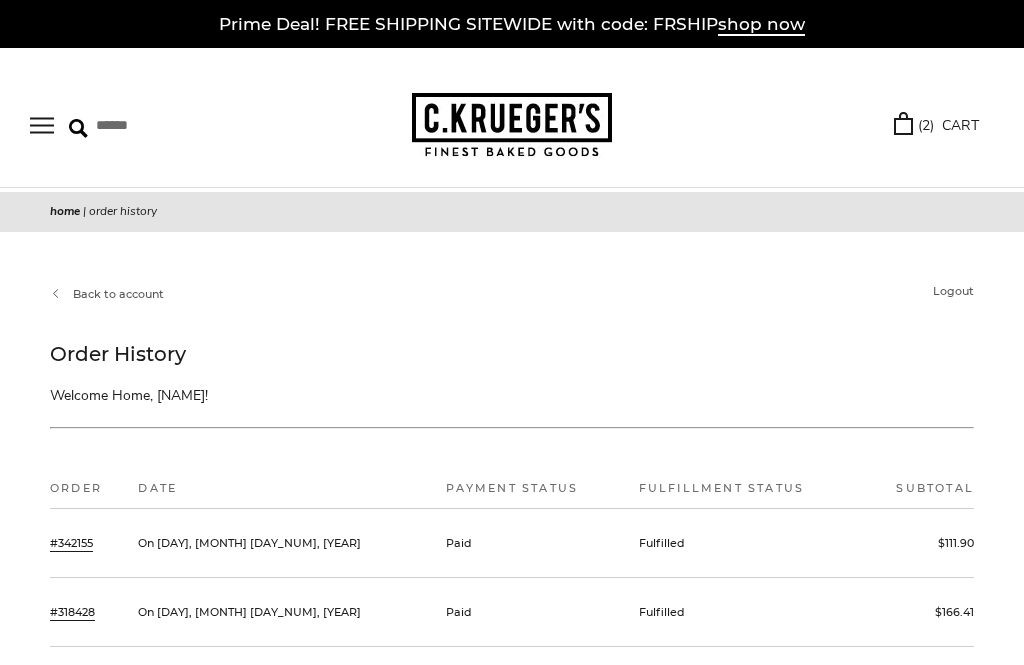 scroll, scrollTop: 0, scrollLeft: 0, axis: both 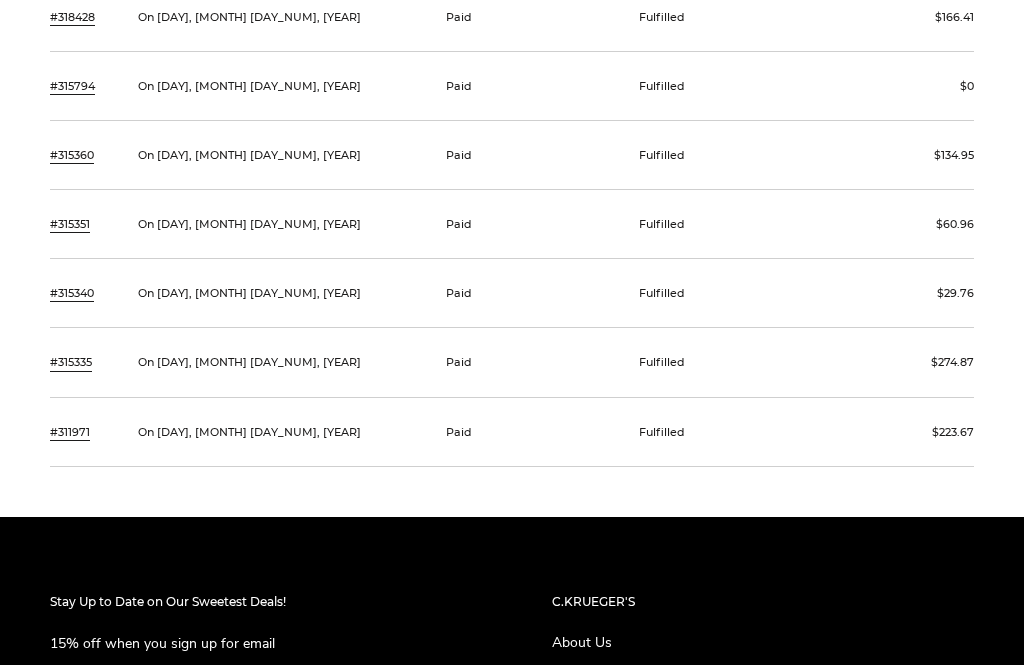 click on "On Saturday, July 16, 2022" at bounding box center [281, 432] 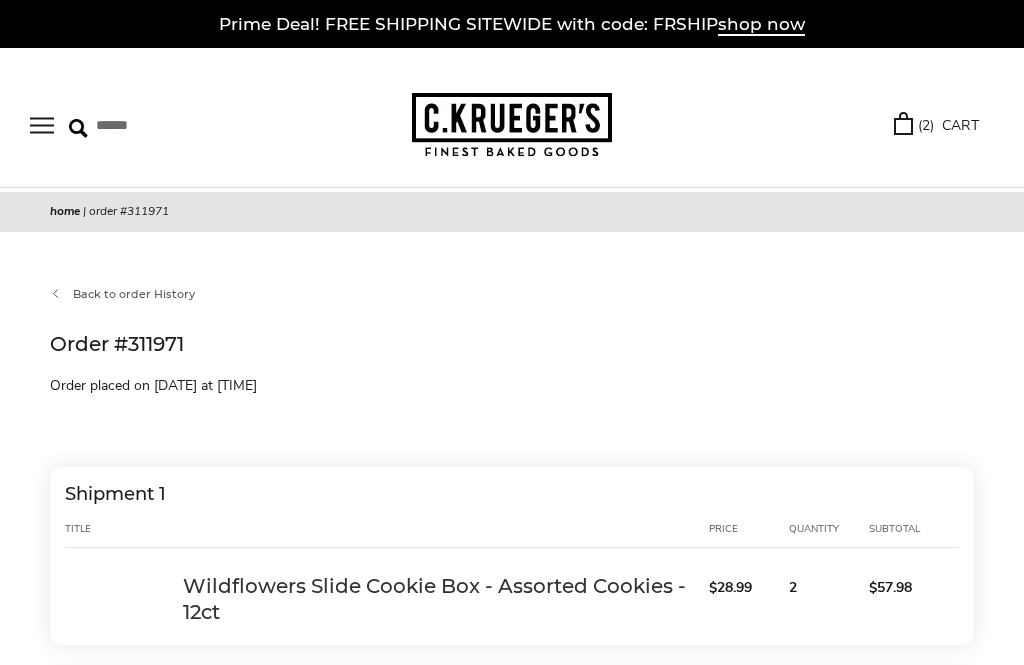 scroll, scrollTop: 0, scrollLeft: 0, axis: both 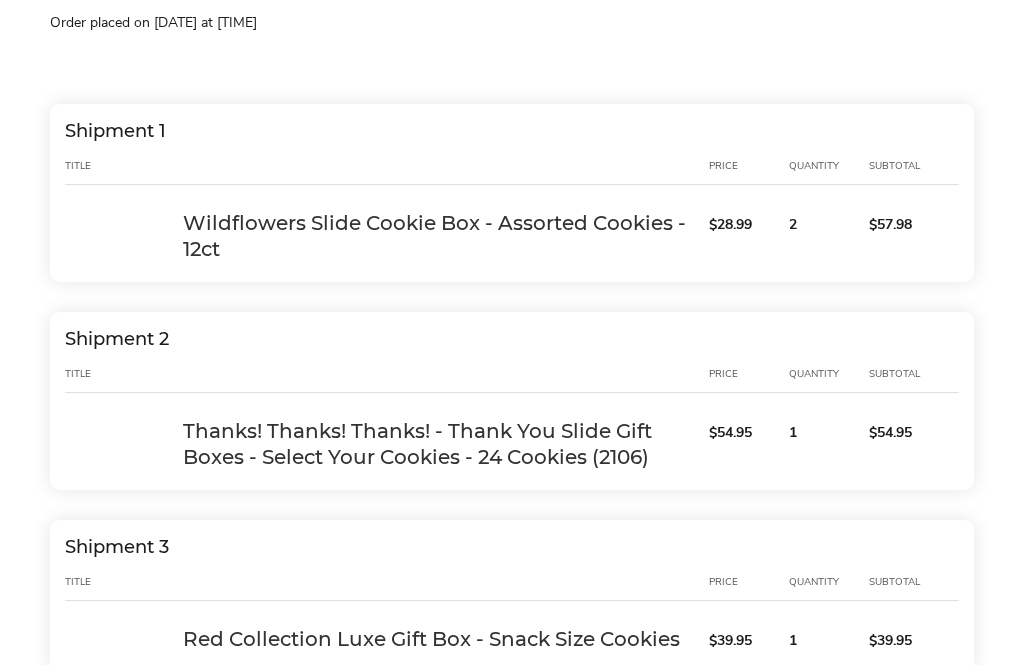 click on "Wildflowers Slide Cookie Box - Assorted Cookies - 12ct" at bounding box center [434, 236] 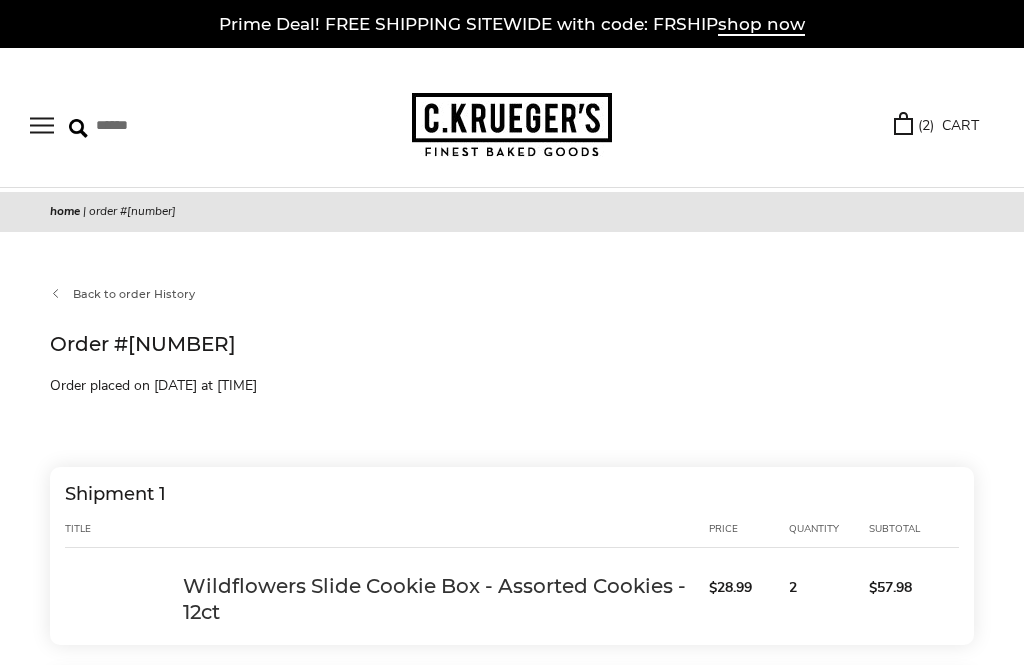 scroll, scrollTop: 0, scrollLeft: 0, axis: both 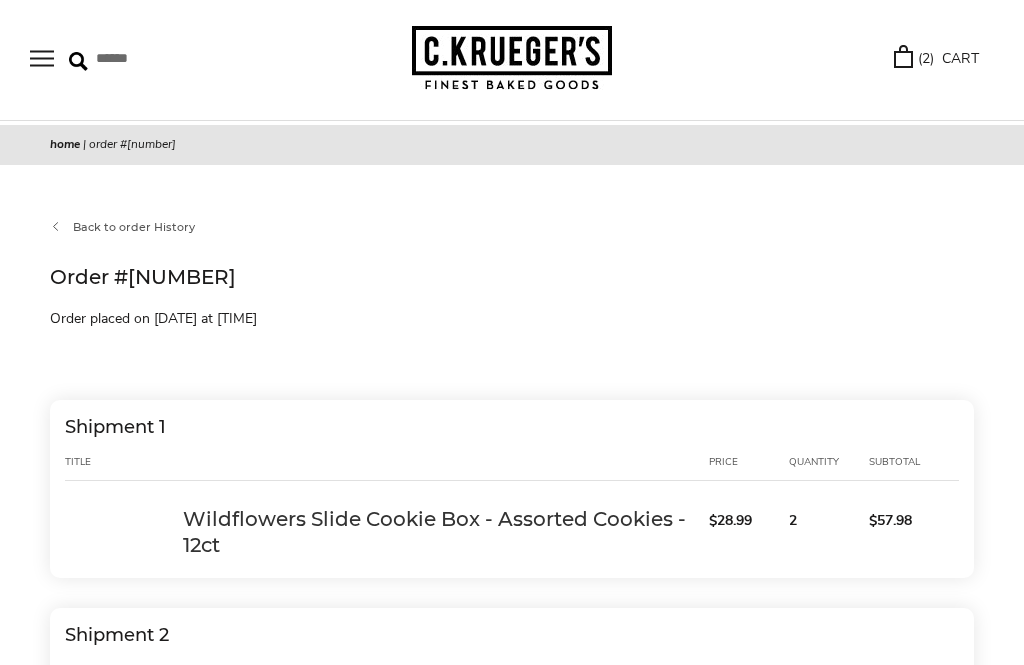 click on "Order #311971" at bounding box center [512, 277] 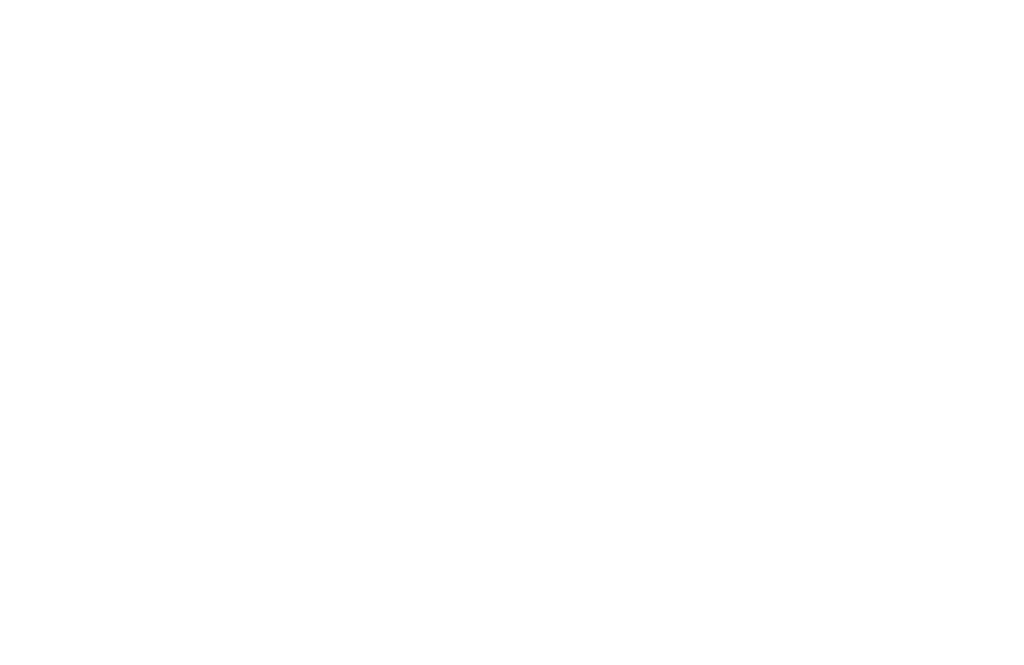scroll, scrollTop: 0, scrollLeft: 0, axis: both 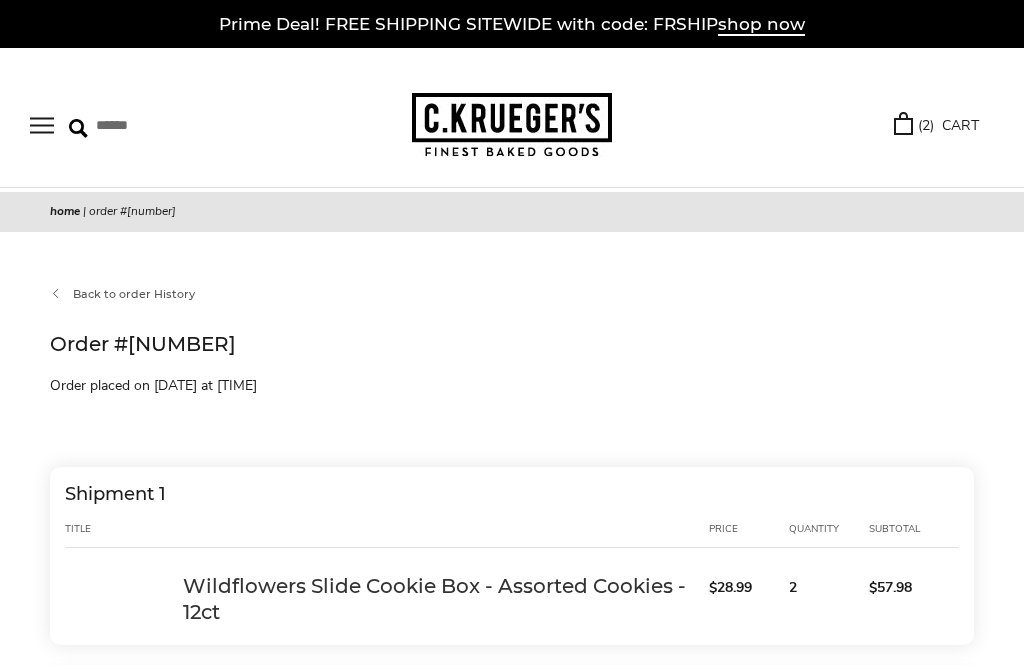 click on "Back to order History" at bounding box center [122, 294] 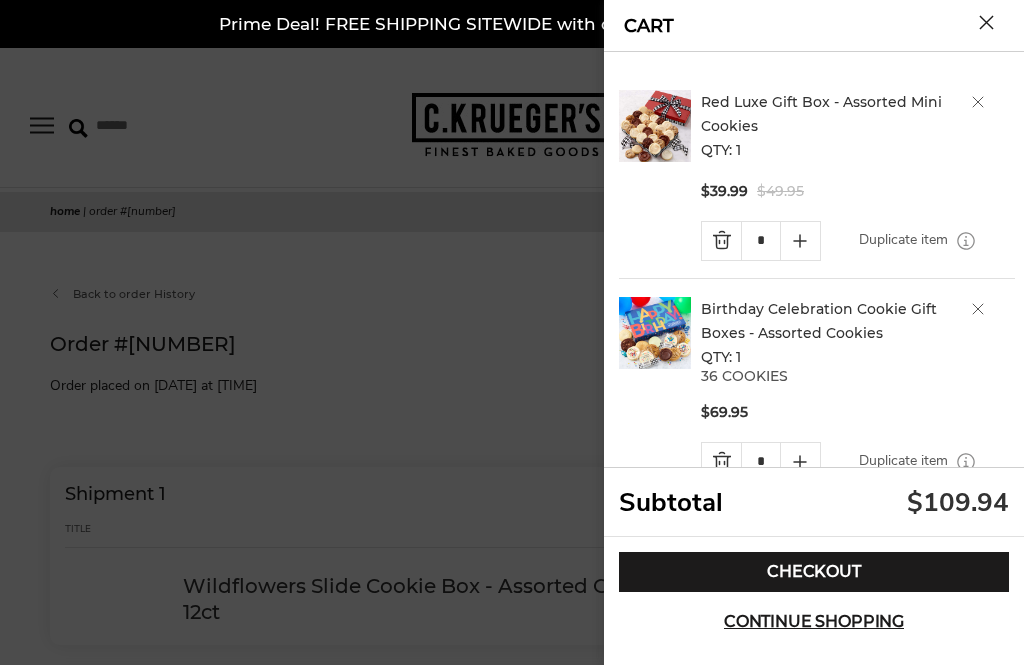 click on "Checkout" at bounding box center (814, 572) 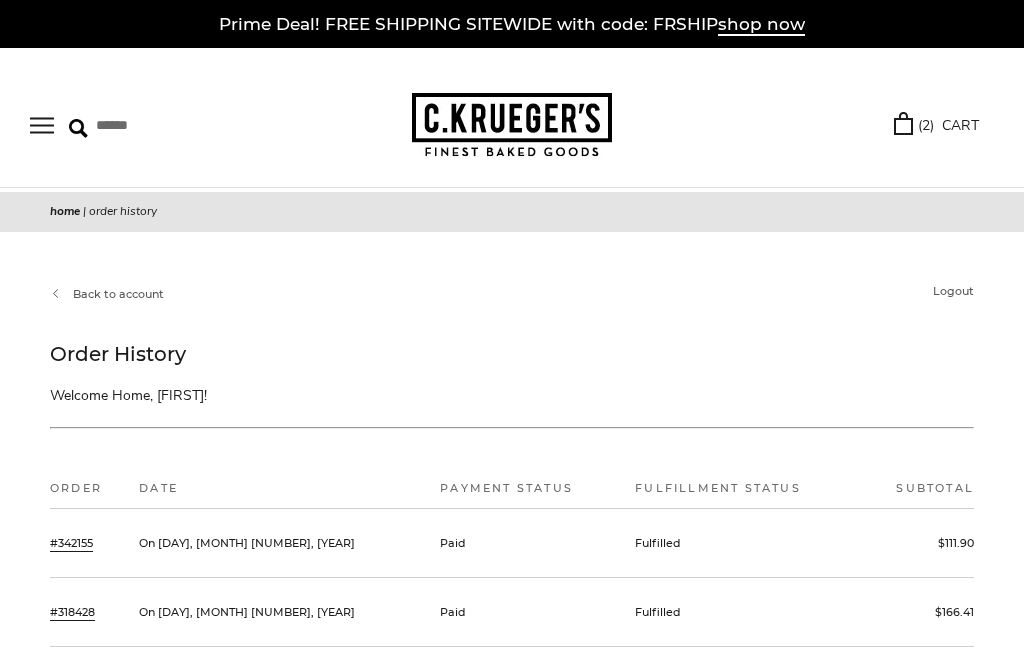 scroll, scrollTop: 122, scrollLeft: 0, axis: vertical 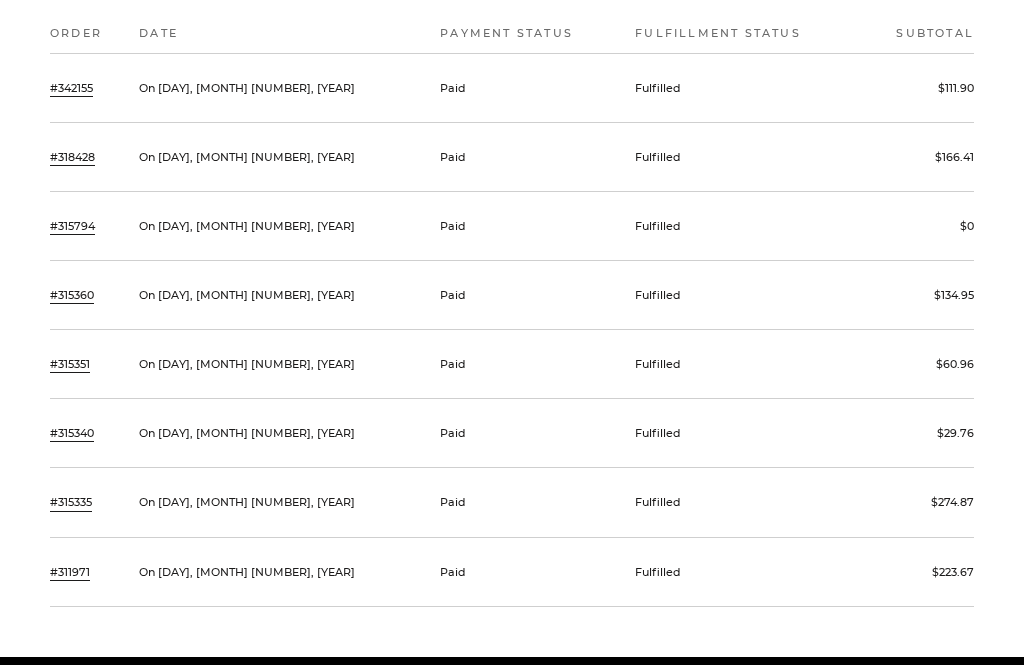 click on "#315340" at bounding box center (72, 433) 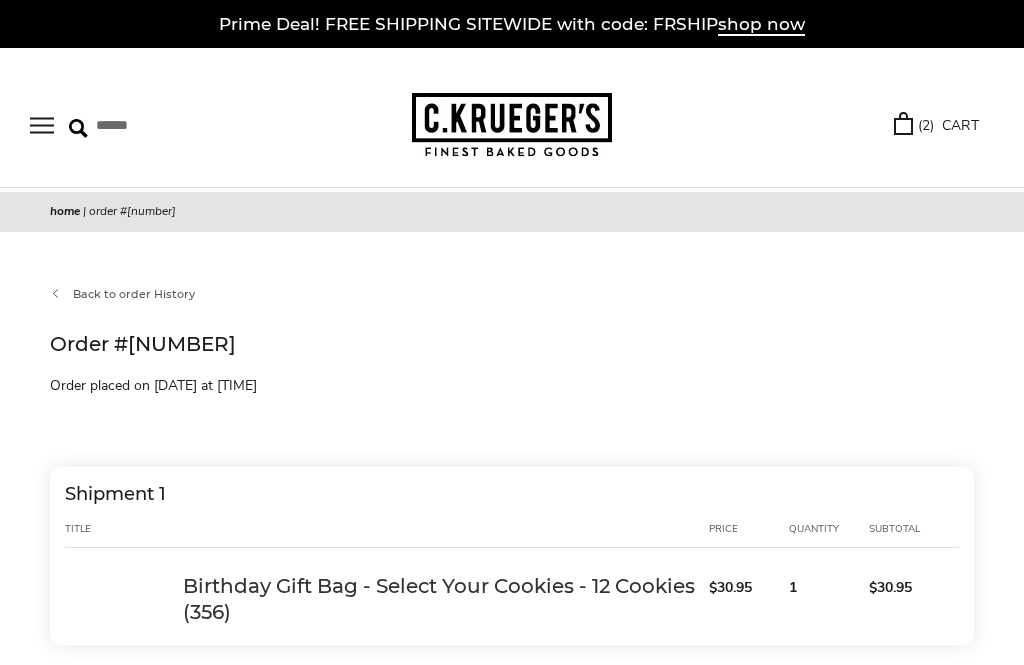 scroll, scrollTop: 0, scrollLeft: 0, axis: both 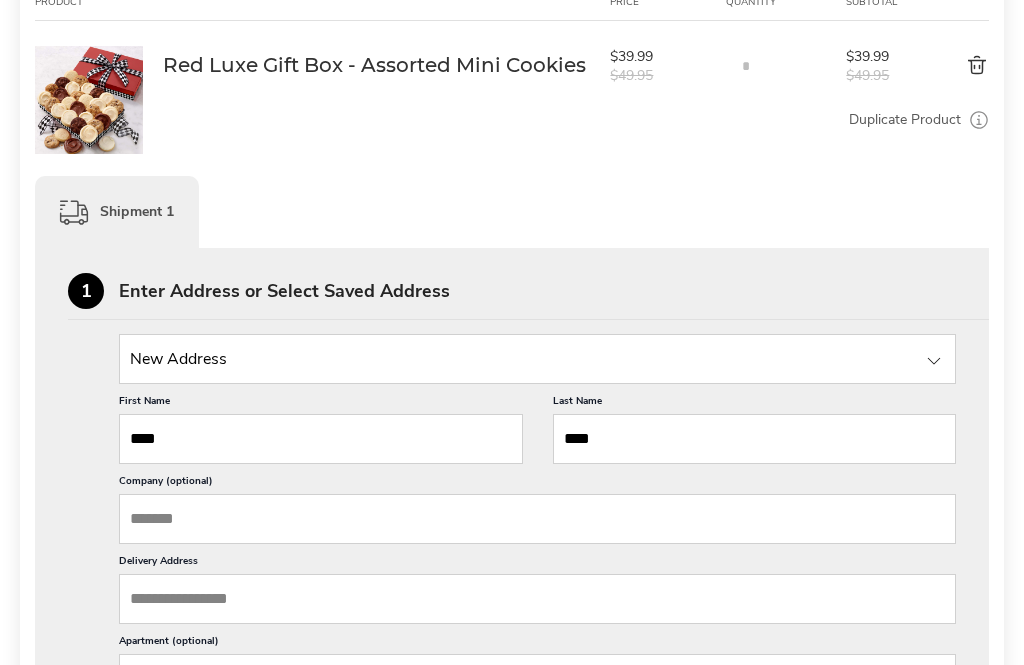 click at bounding box center (537, 359) 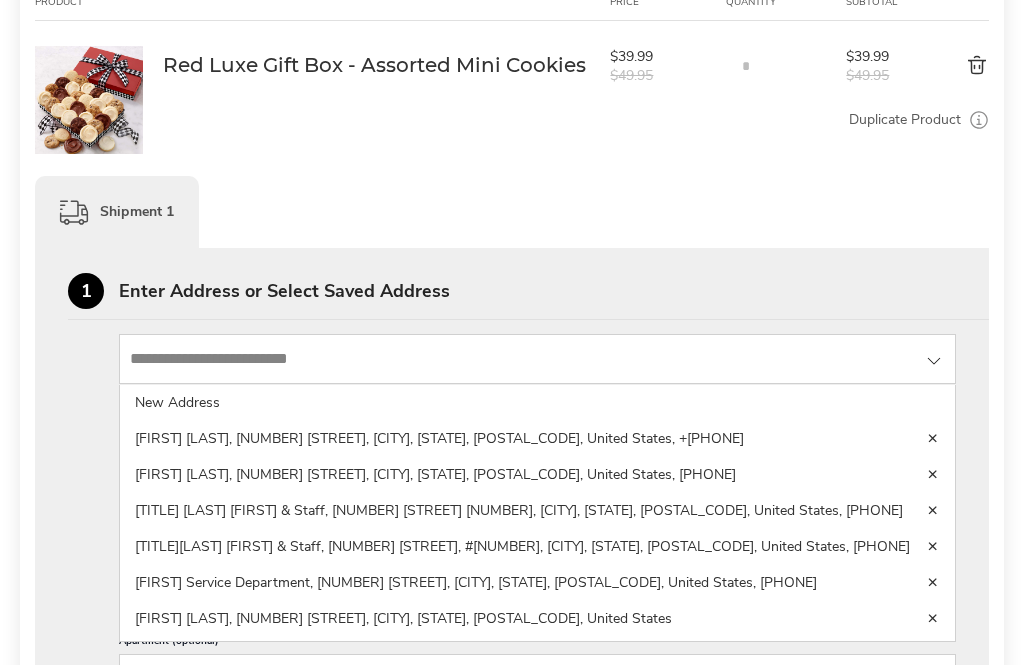 scroll, scrollTop: 441, scrollLeft: 0, axis: vertical 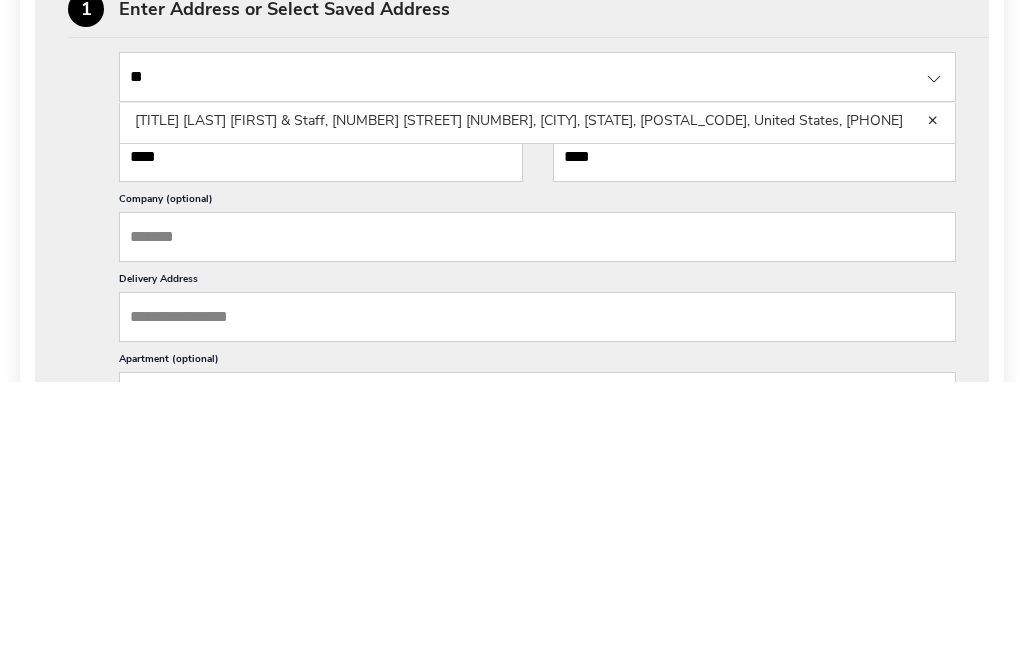 type on "*" 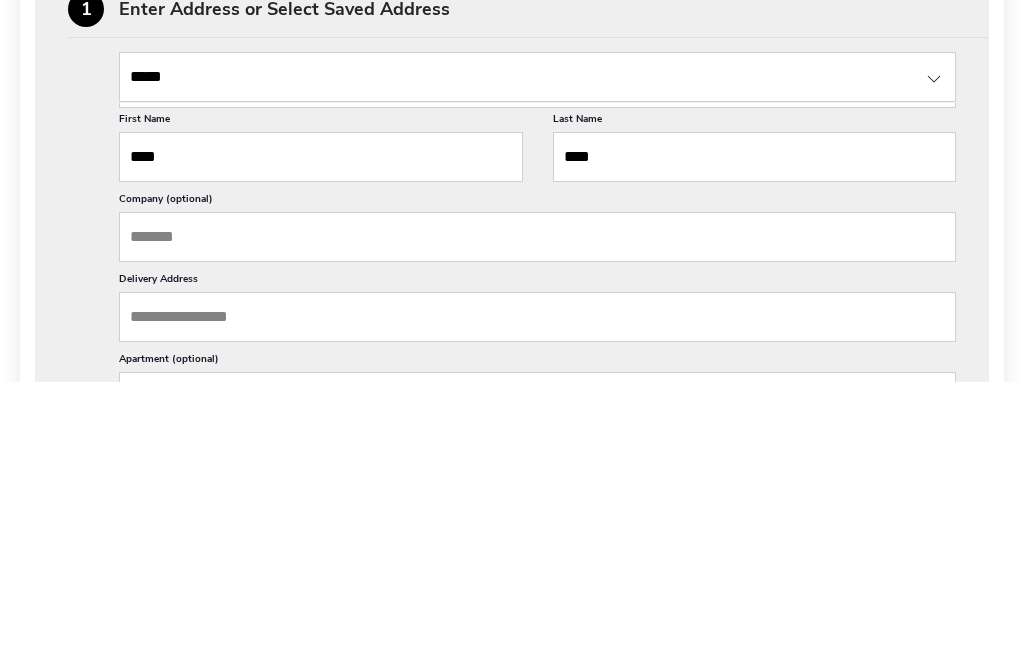type on "****" 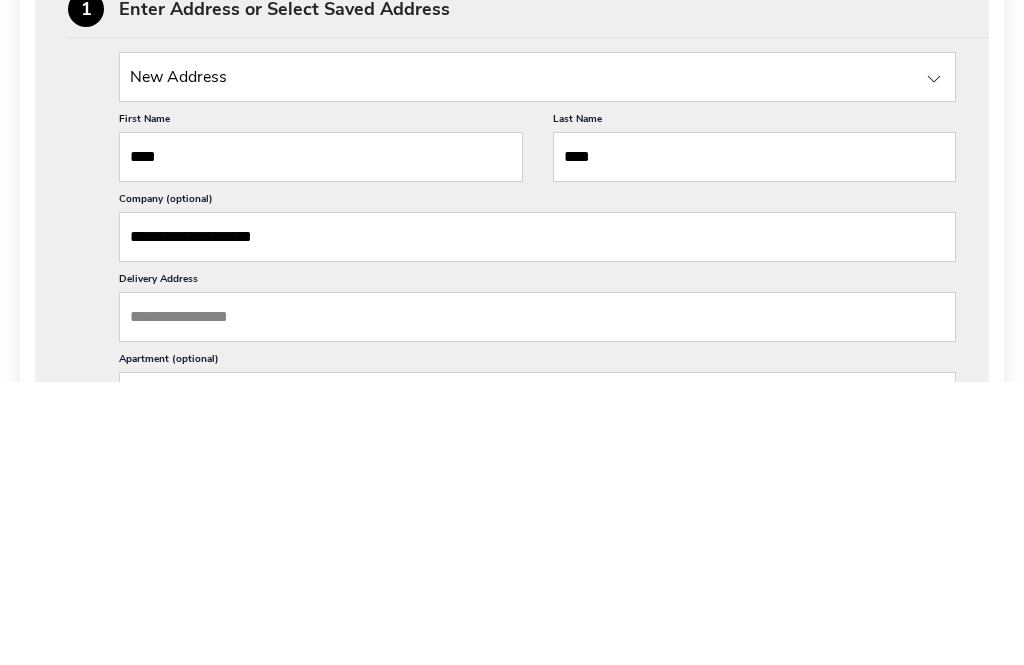 scroll, scrollTop: 447, scrollLeft: 0, axis: vertical 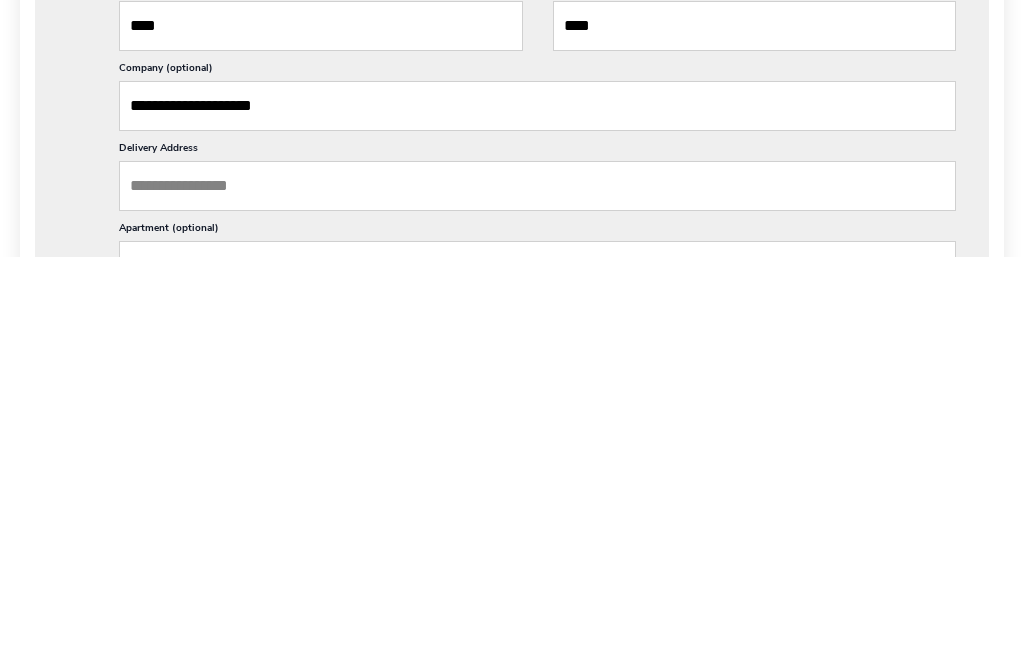 type on "**********" 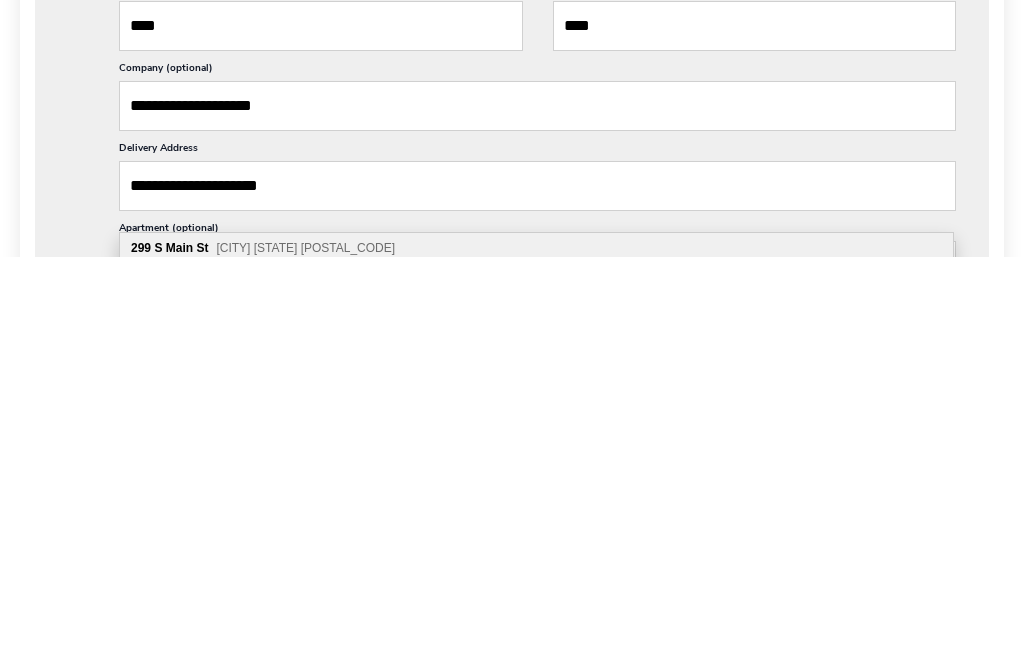 click on "**********" at bounding box center (537, 594) 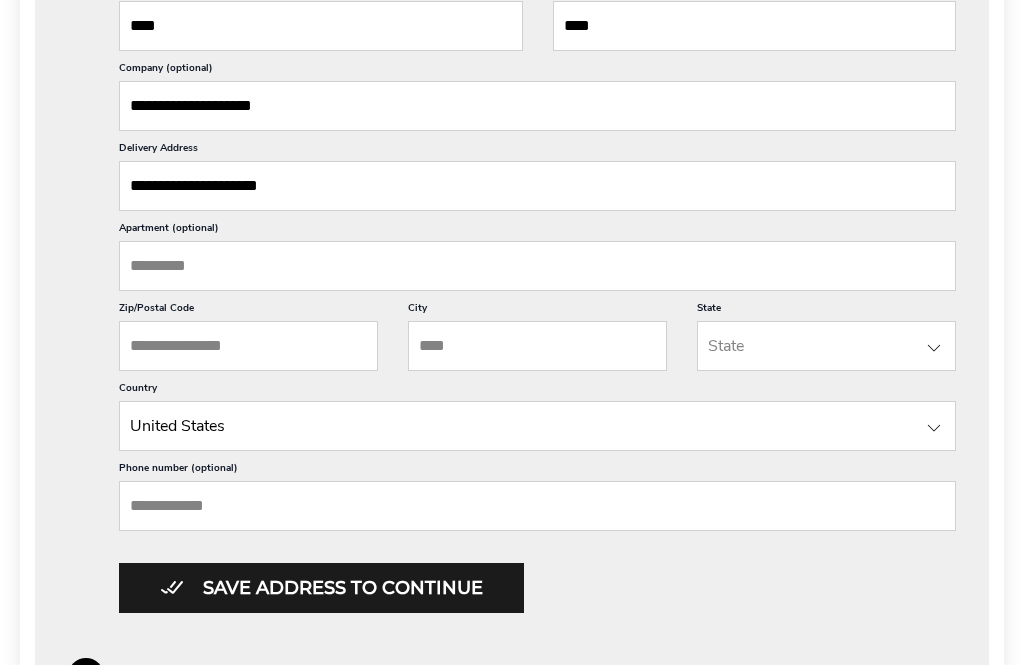 type on "**********" 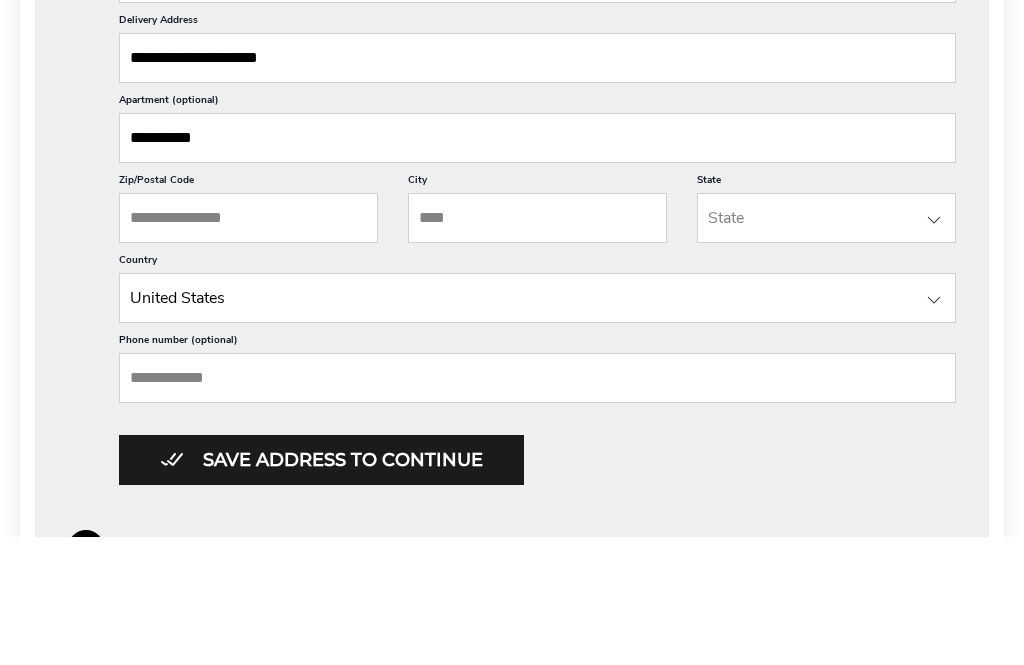 type on "*********" 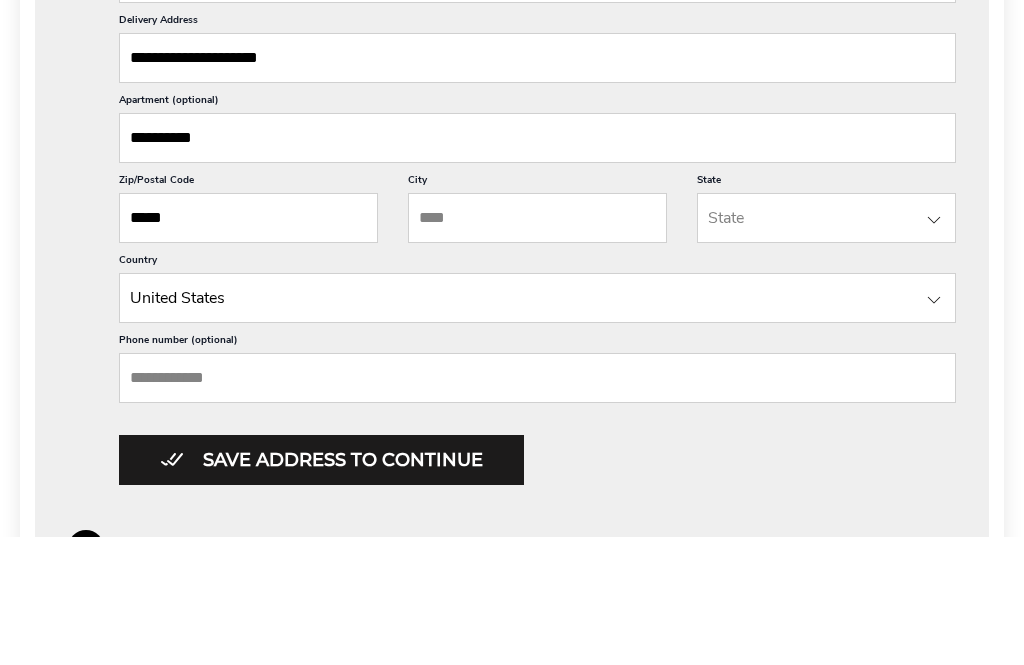 type on "*****" 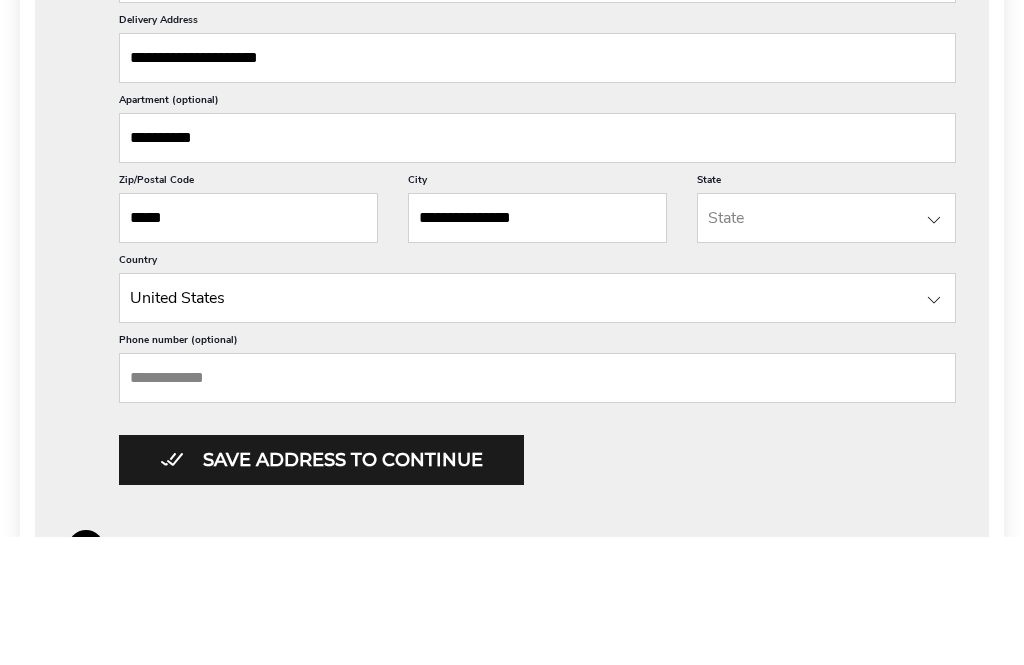 type on "**********" 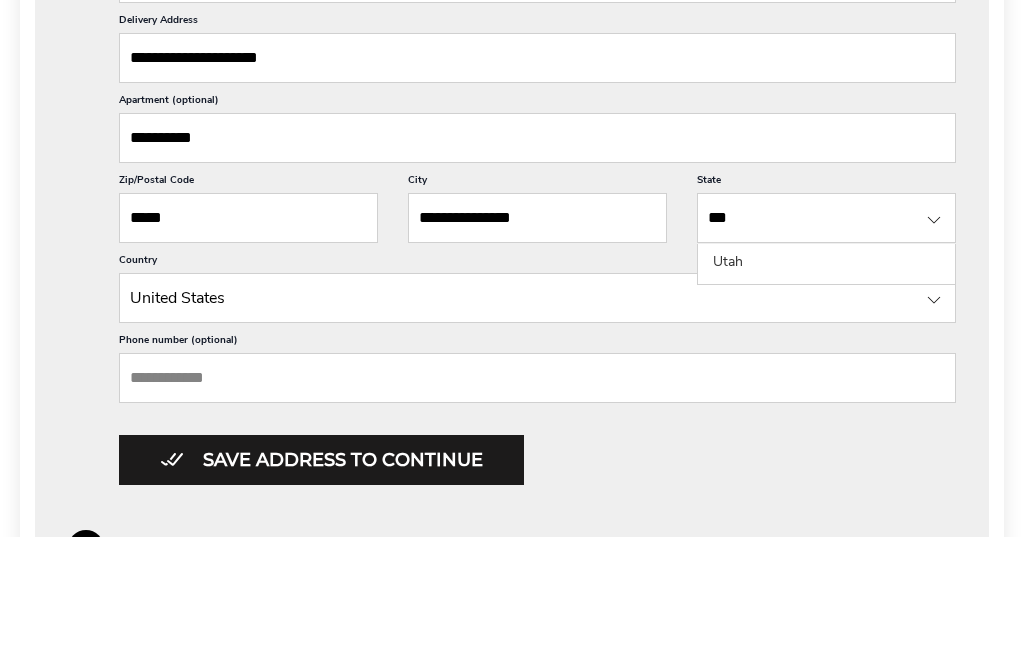 type on "***" 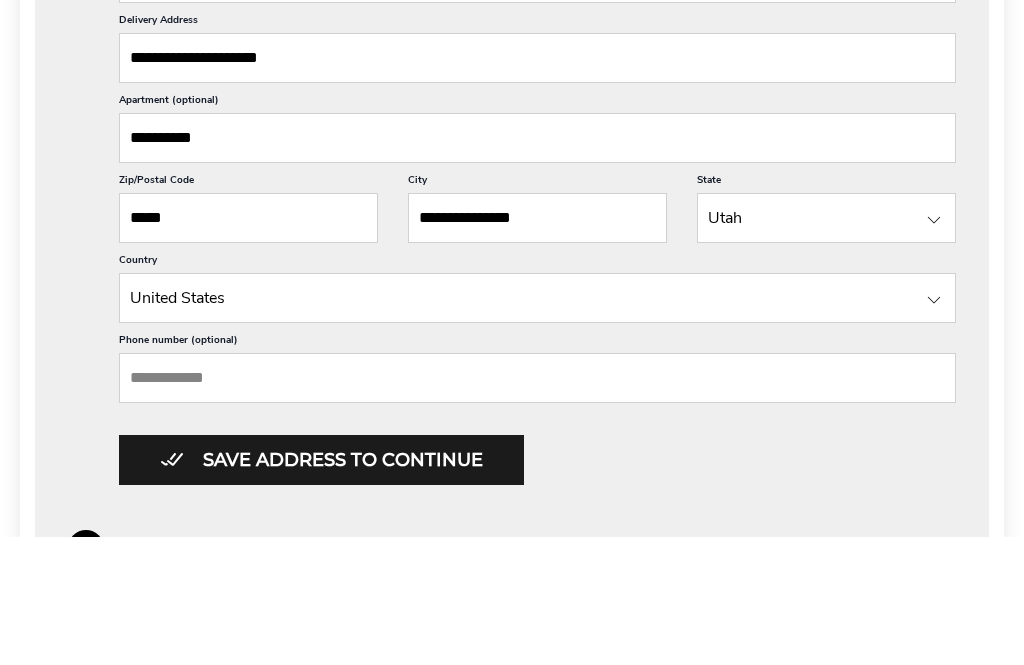 scroll, scrollTop: 983, scrollLeft: 0, axis: vertical 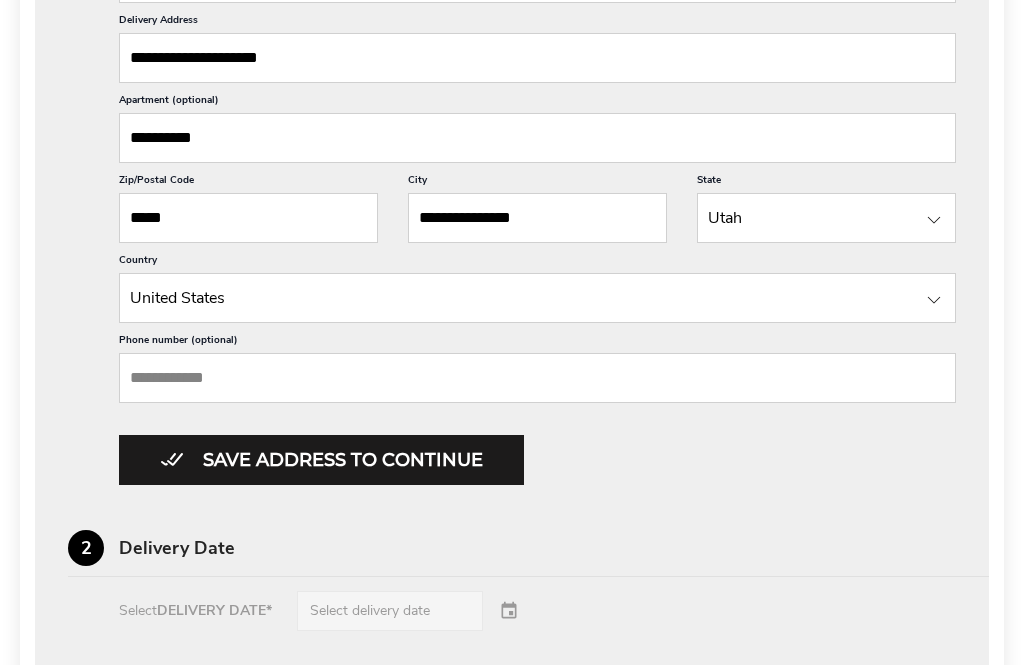 click on "Phone number (optional)" at bounding box center [537, 378] 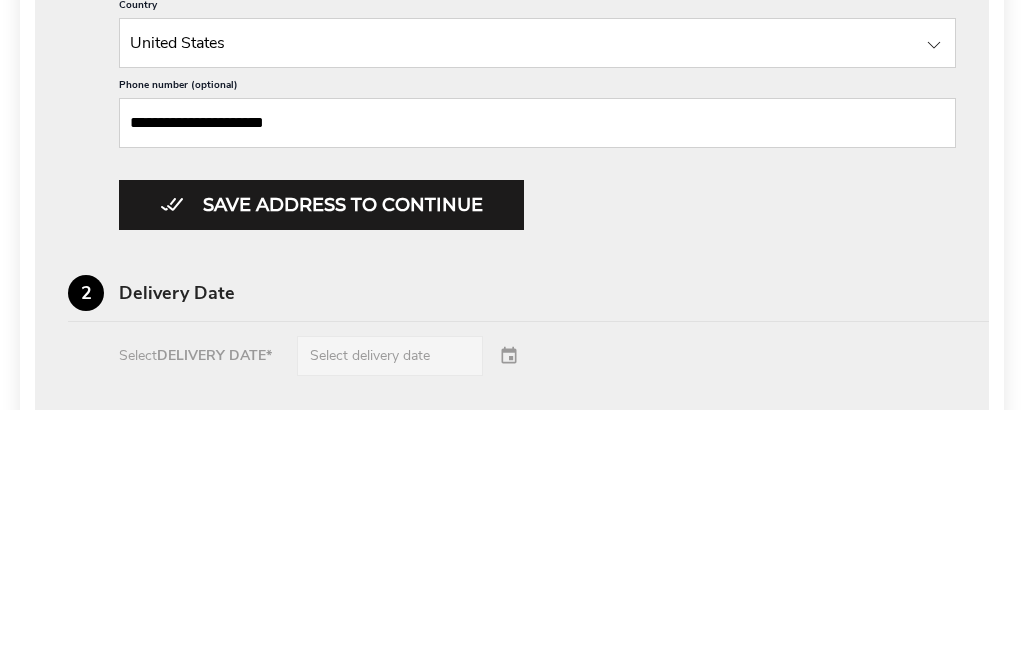 scroll, scrollTop: 1238, scrollLeft: 0, axis: vertical 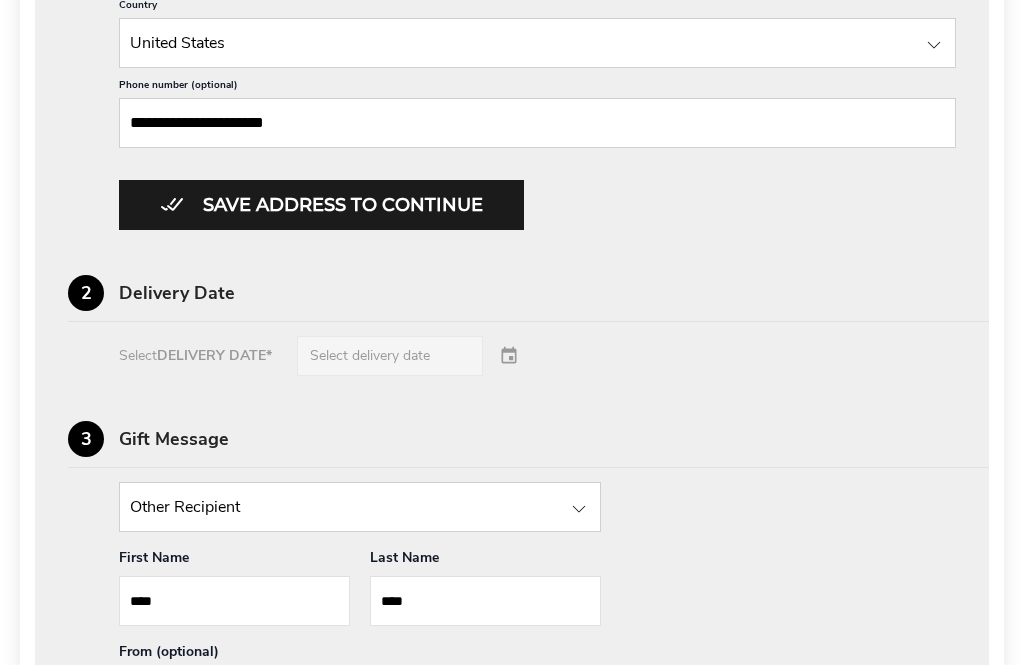 type on "**********" 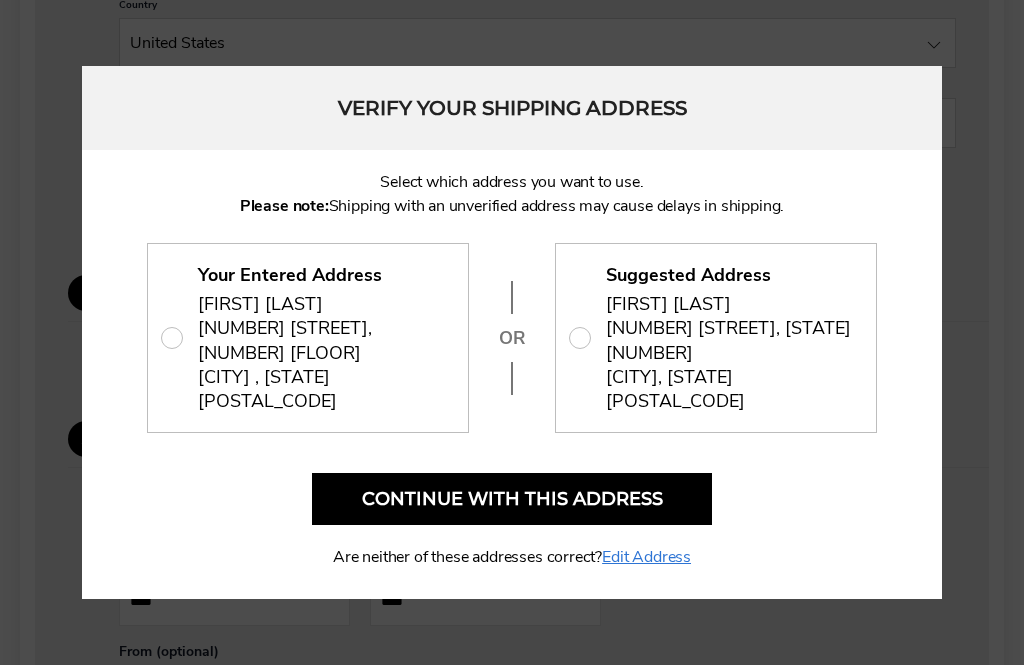 click on "[NUMBER] [STREET], [FLOOR] [CITY], [STATE], [POSTAL_CODE], United States, [PHONE]" at bounding box center (731, 364) 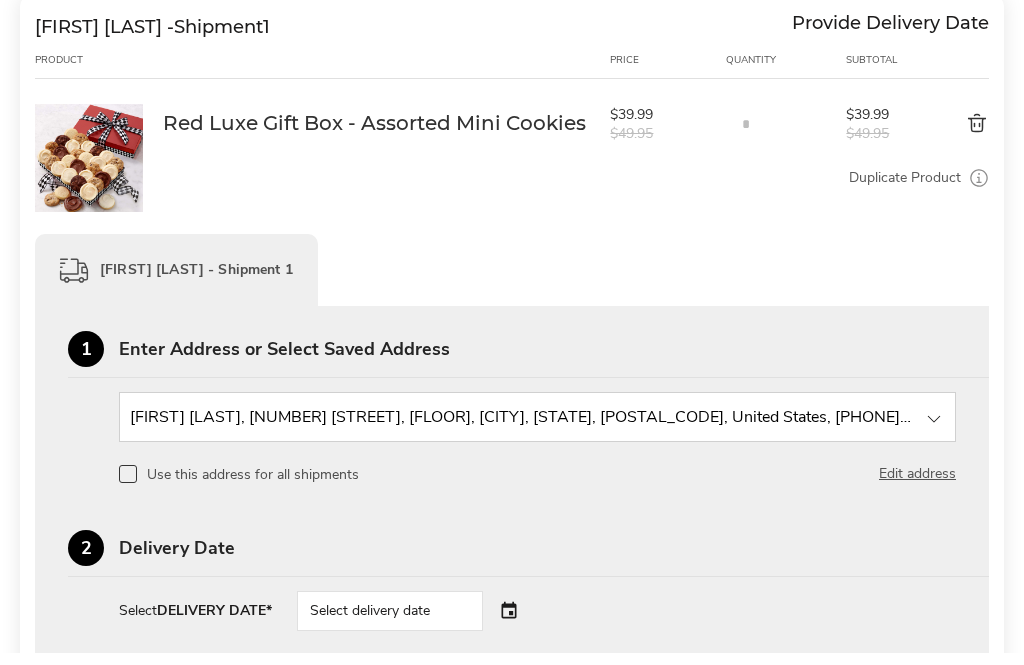 scroll, scrollTop: 416, scrollLeft: 0, axis: vertical 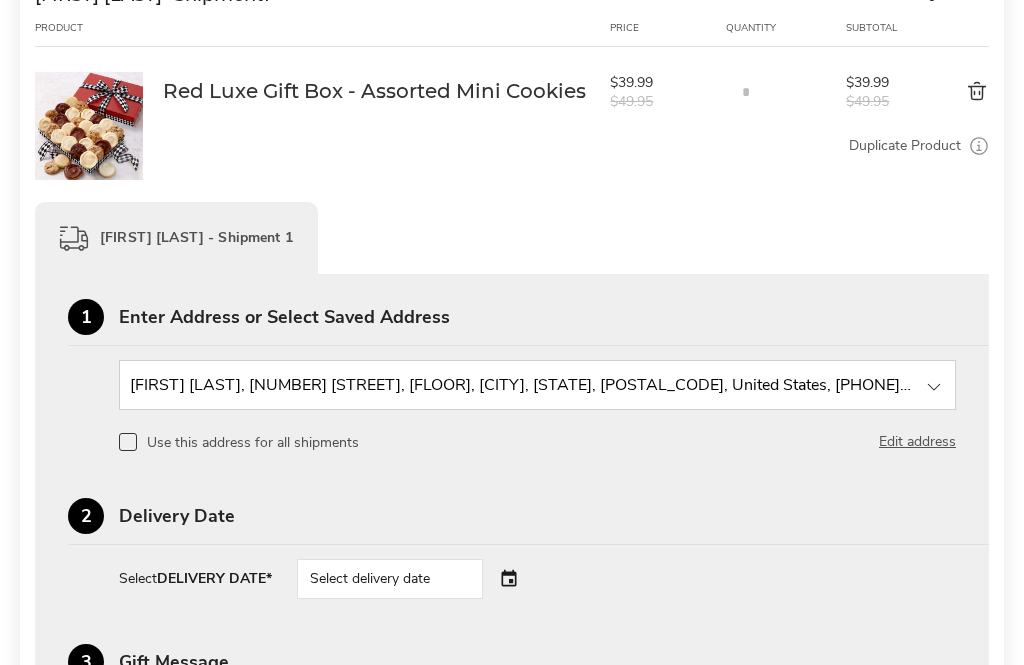 click on "Use this address for all shipments Edit address" at bounding box center [537, 442] 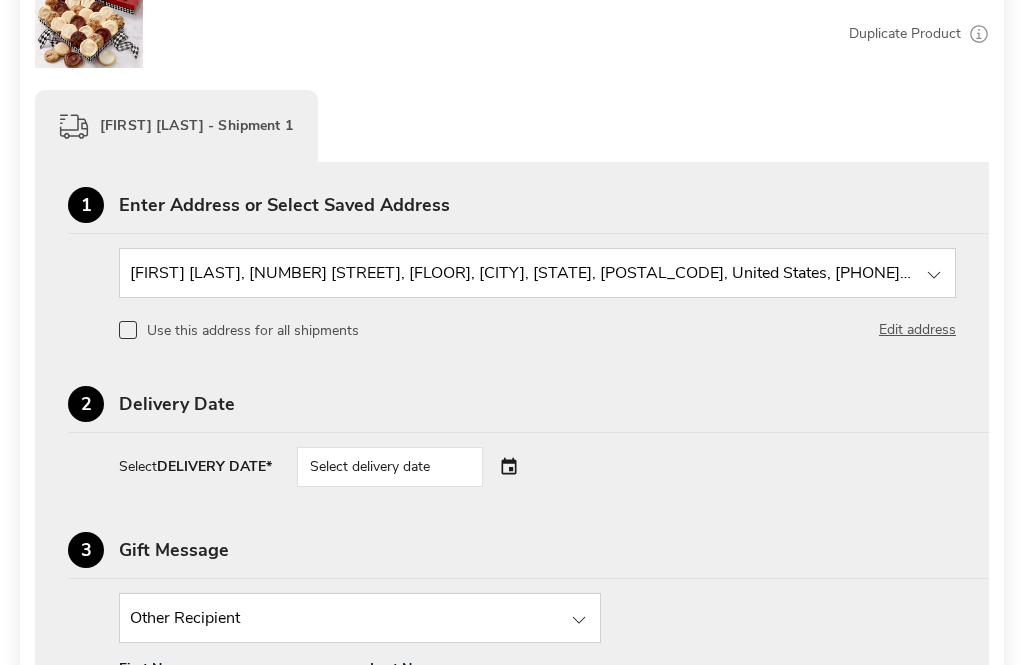 scroll, scrollTop: 573, scrollLeft: 0, axis: vertical 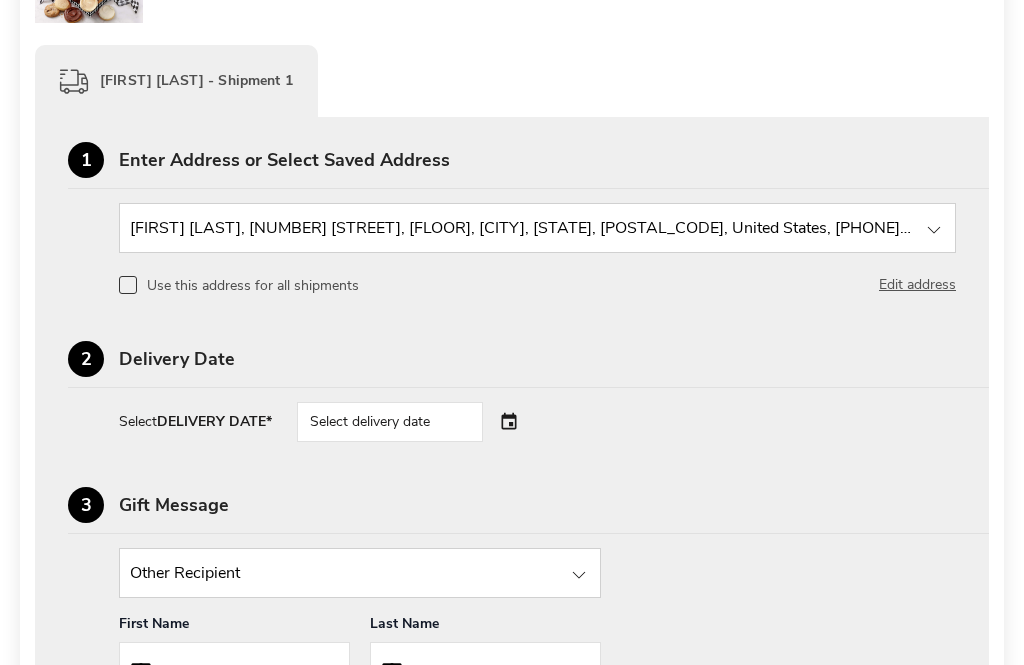 click on "Select delivery date" at bounding box center (390, 422) 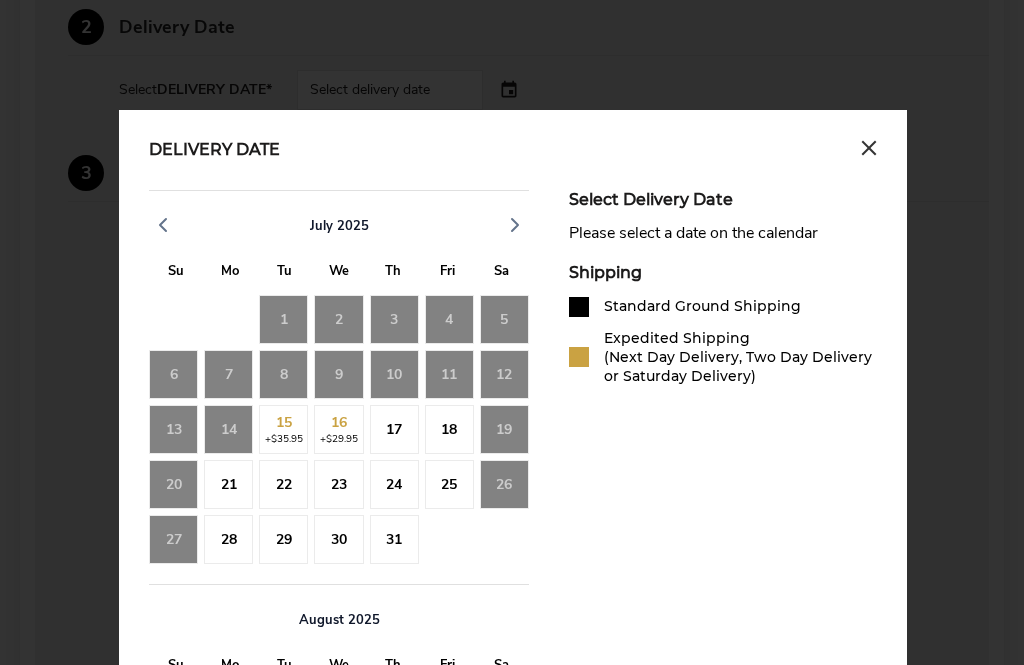 scroll, scrollTop: 907, scrollLeft: 0, axis: vertical 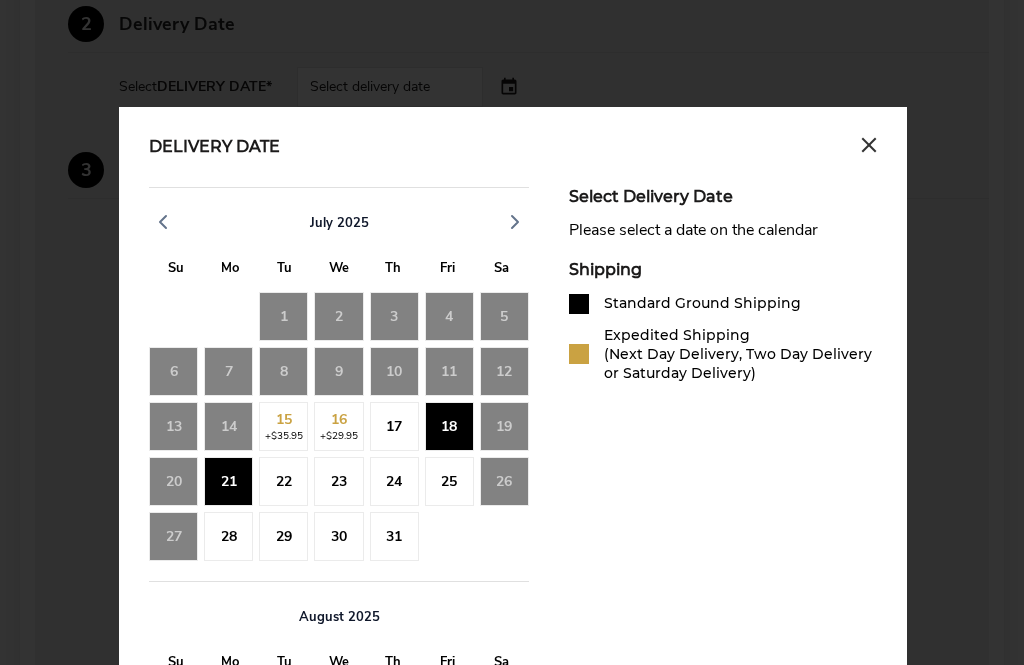 click on "17" 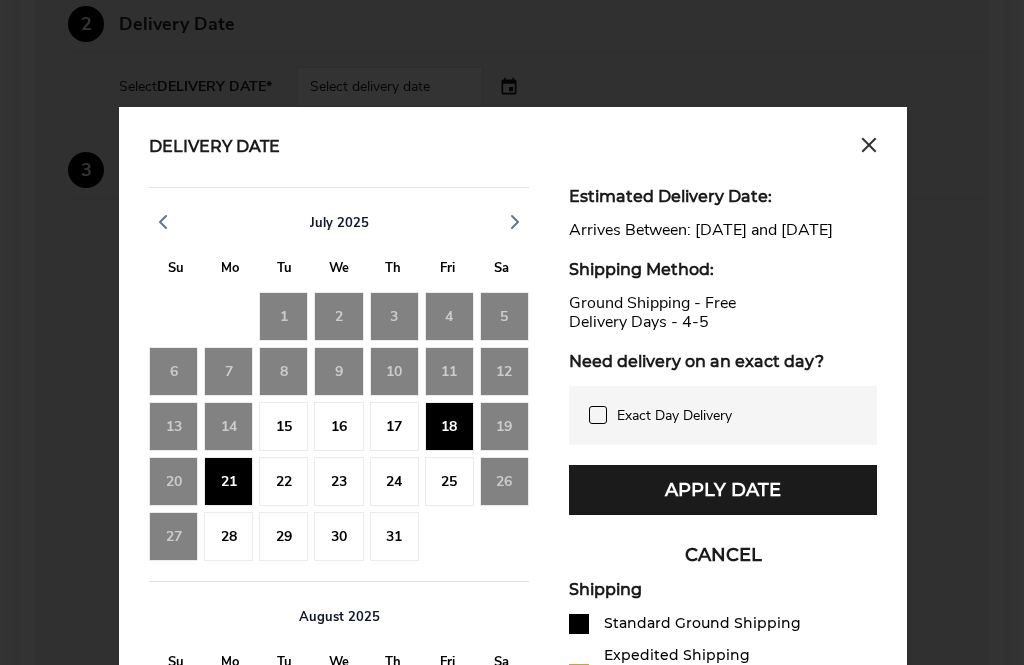 scroll, scrollTop: 908, scrollLeft: 0, axis: vertical 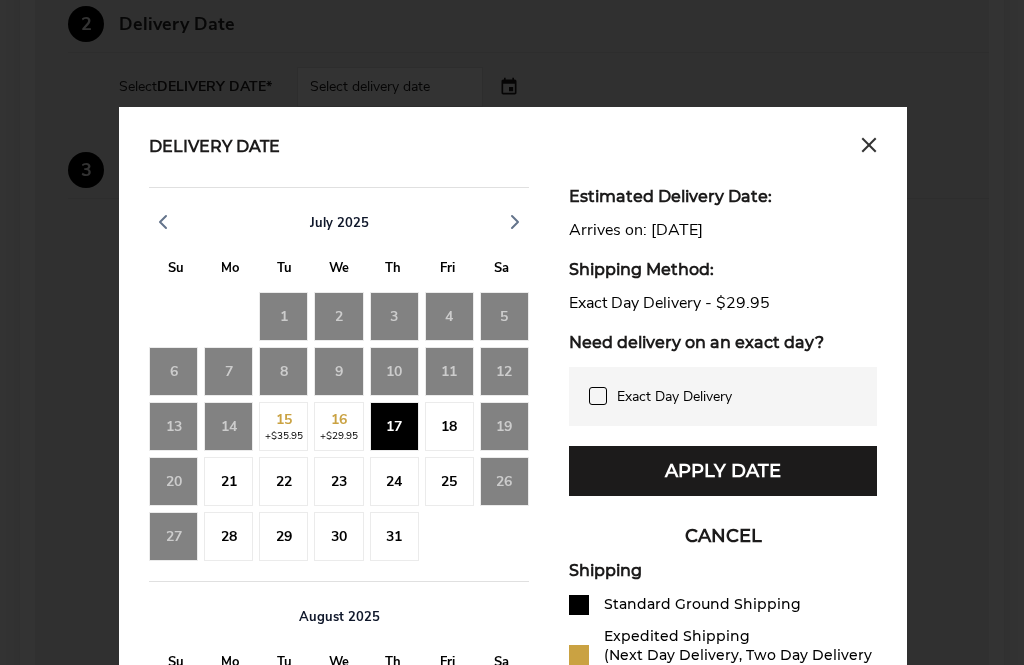 click on "18" 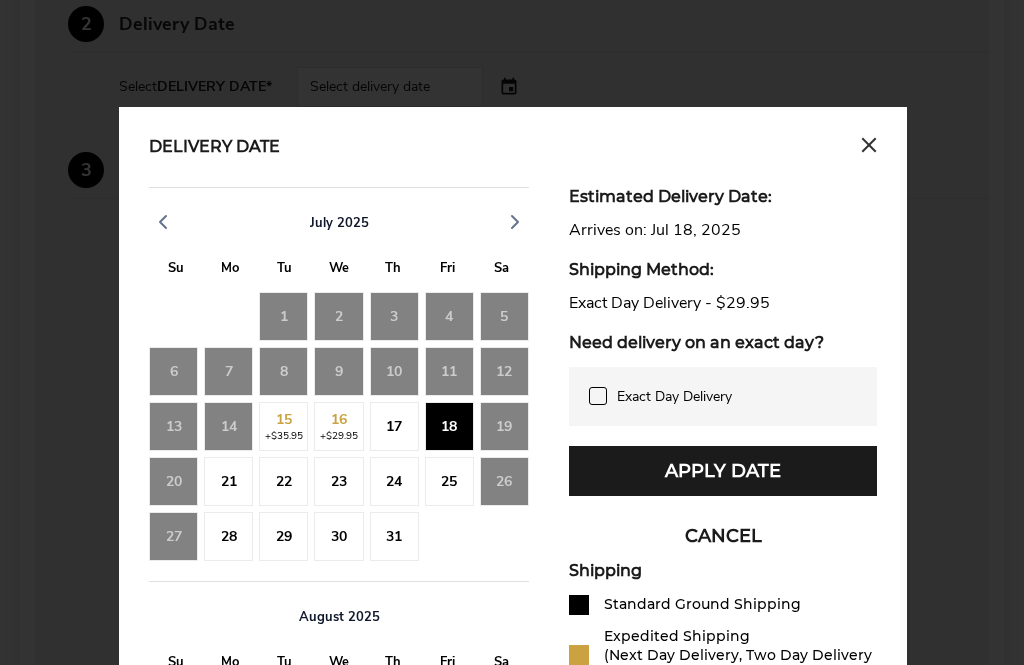 click at bounding box center (598, 396) 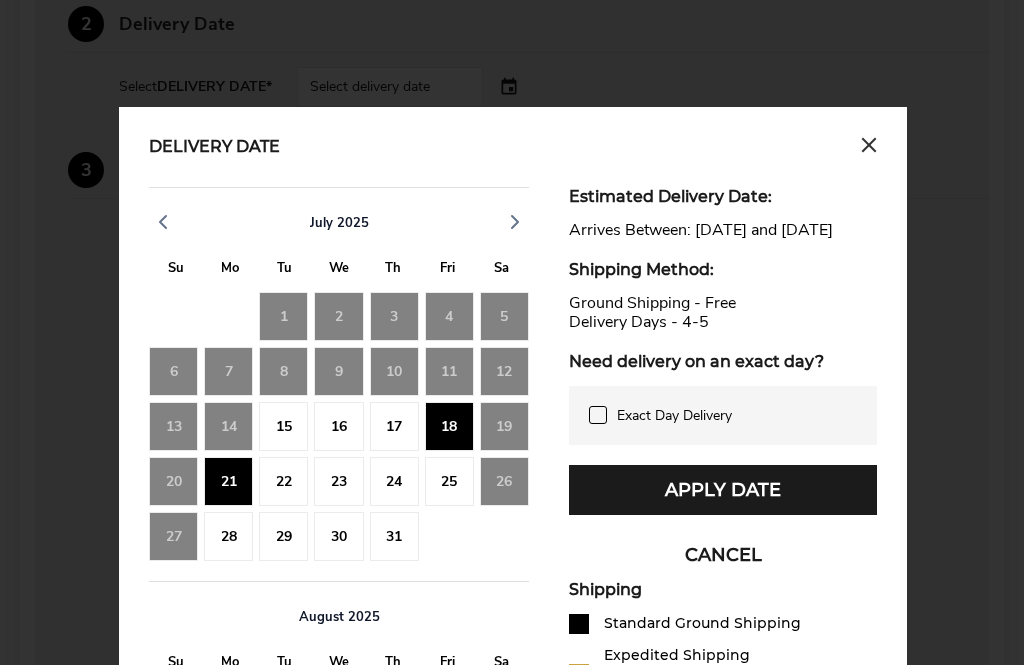 click on "21" 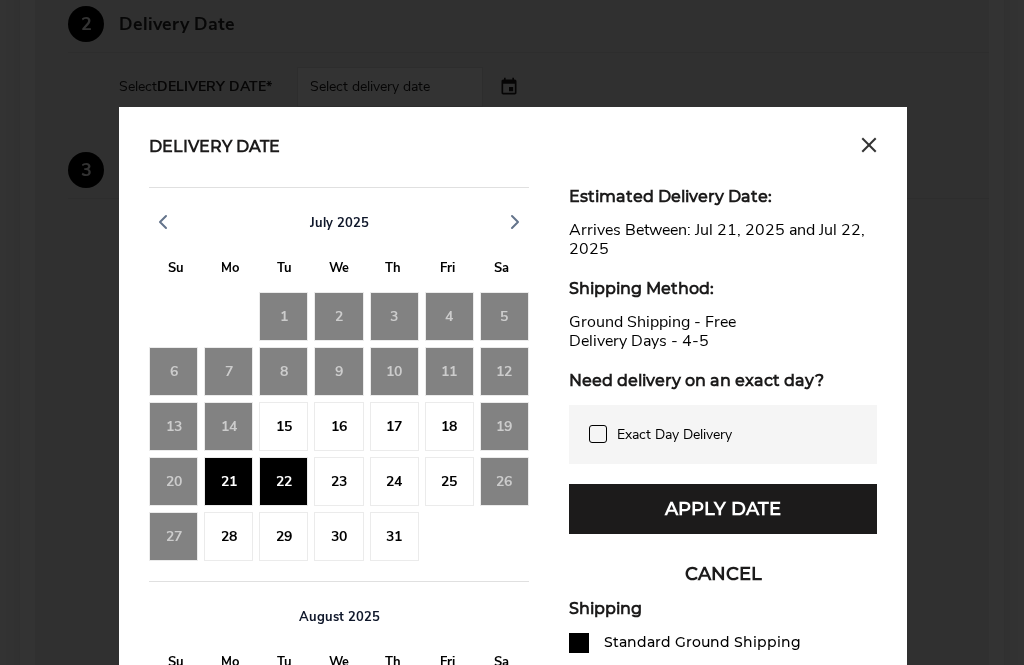 click on "21" 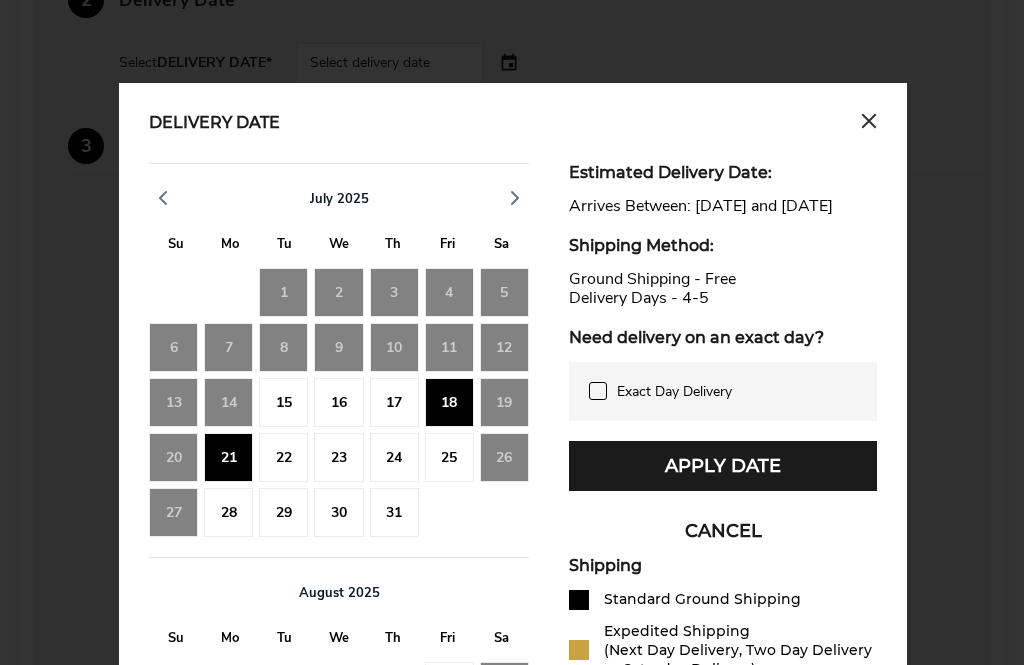 scroll, scrollTop: 924, scrollLeft: 0, axis: vertical 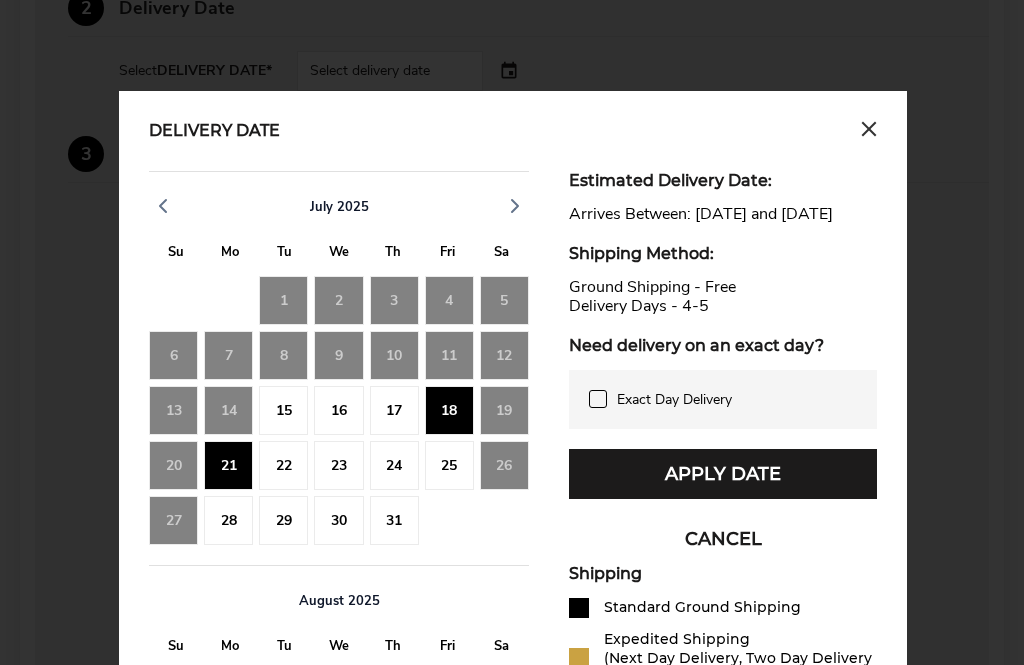 click on "Apply Date" at bounding box center (723, 474) 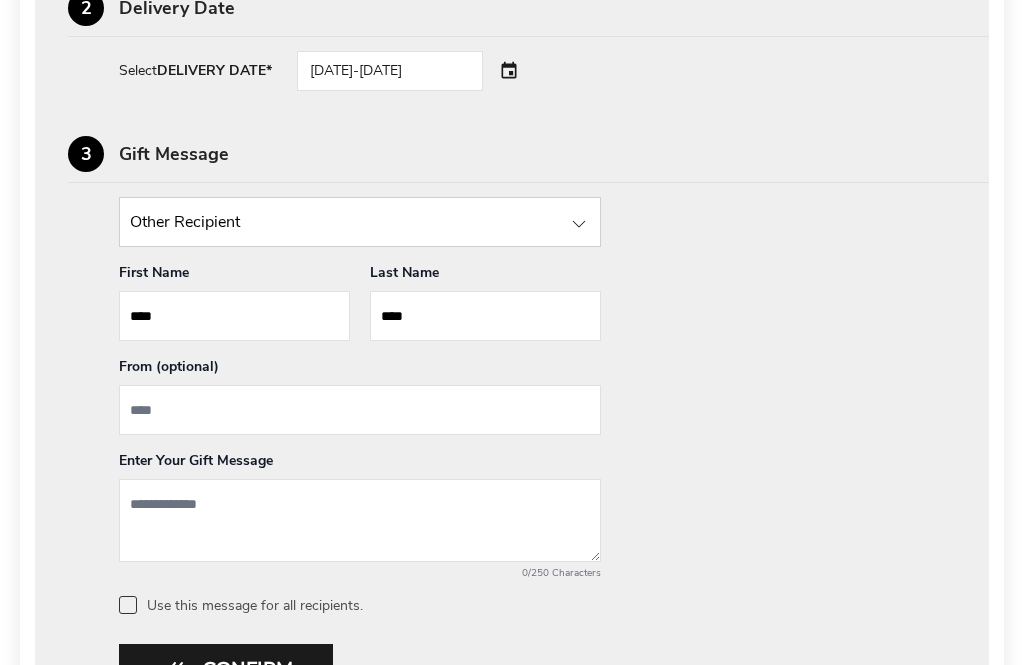 click at bounding box center (360, 410) 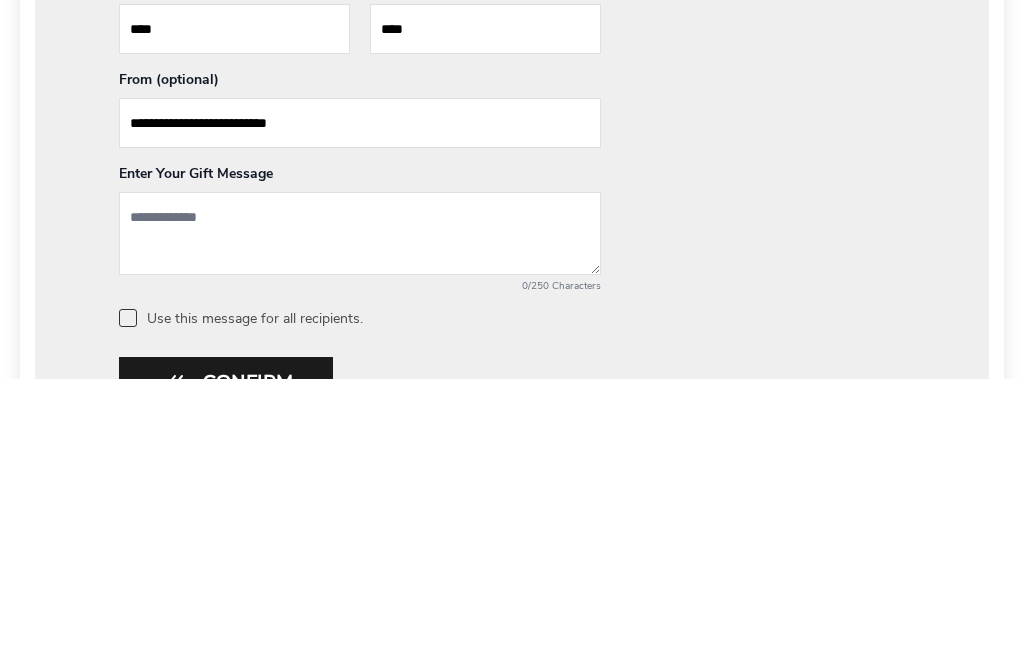 type on "**********" 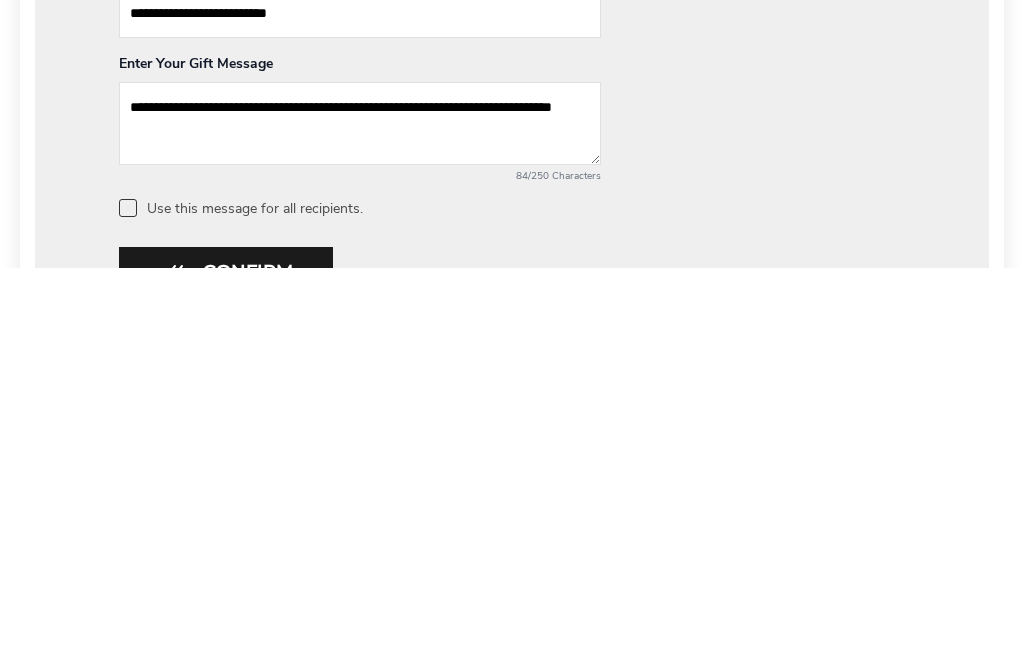 click on "**********" at bounding box center [360, 520] 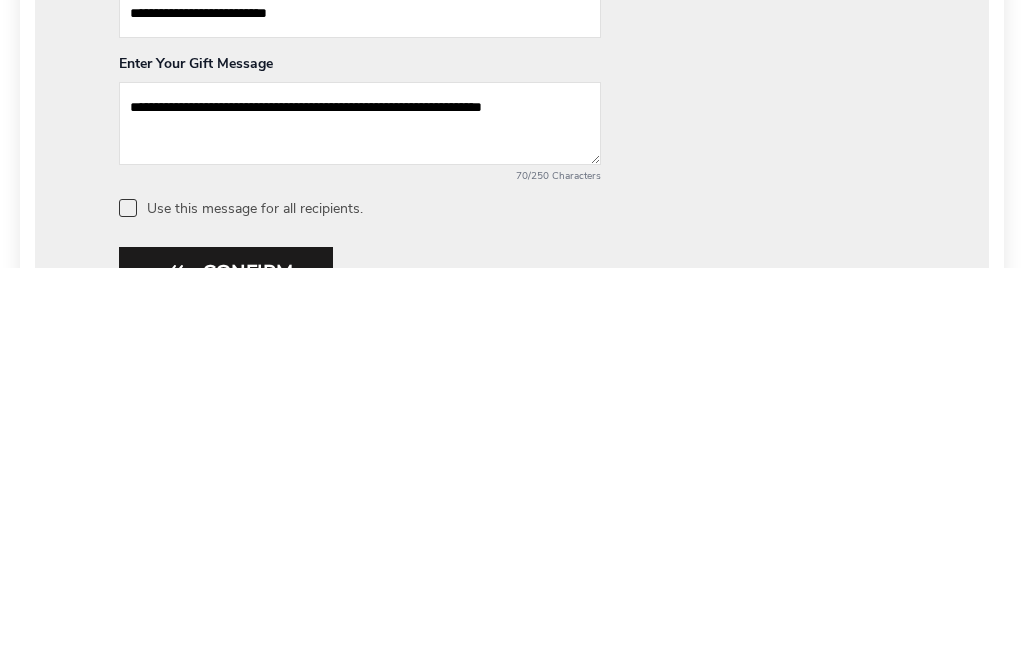 click on "**********" at bounding box center (360, 520) 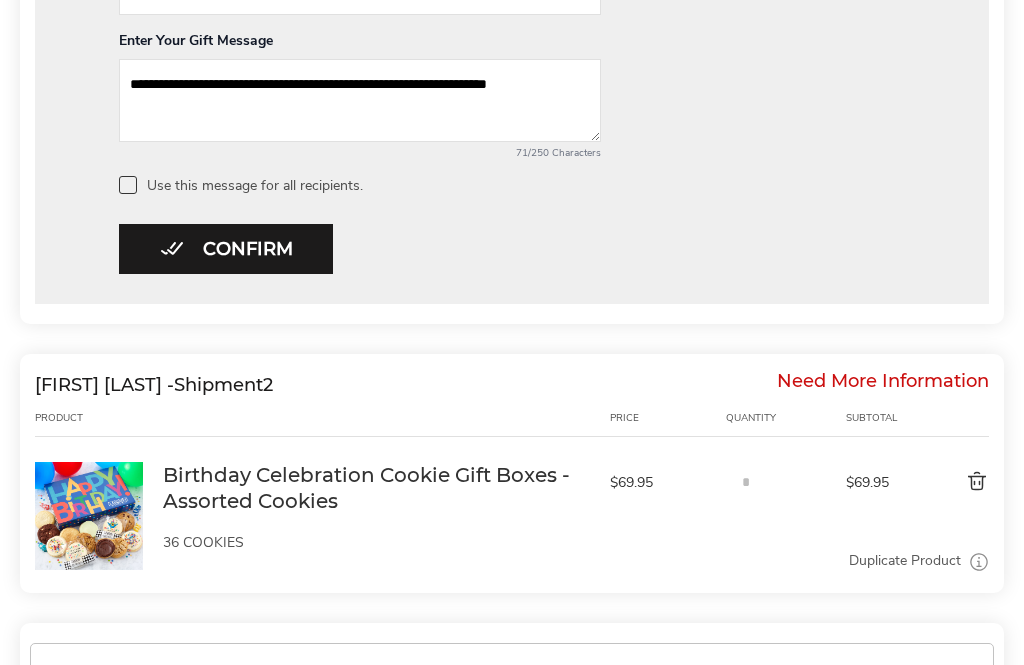 scroll, scrollTop: 1310, scrollLeft: 0, axis: vertical 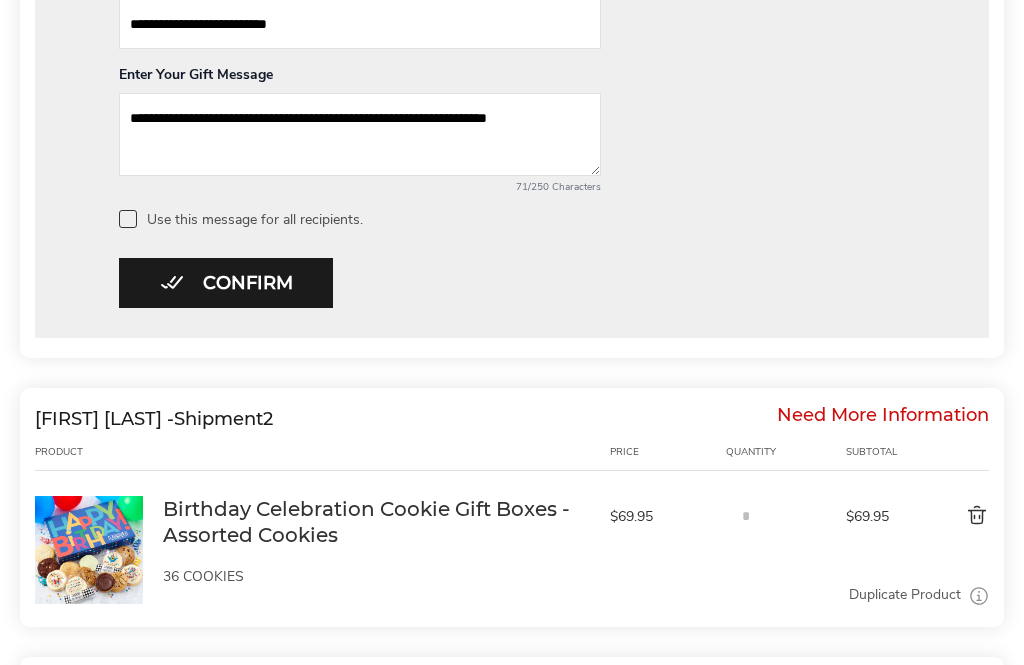 type on "**********" 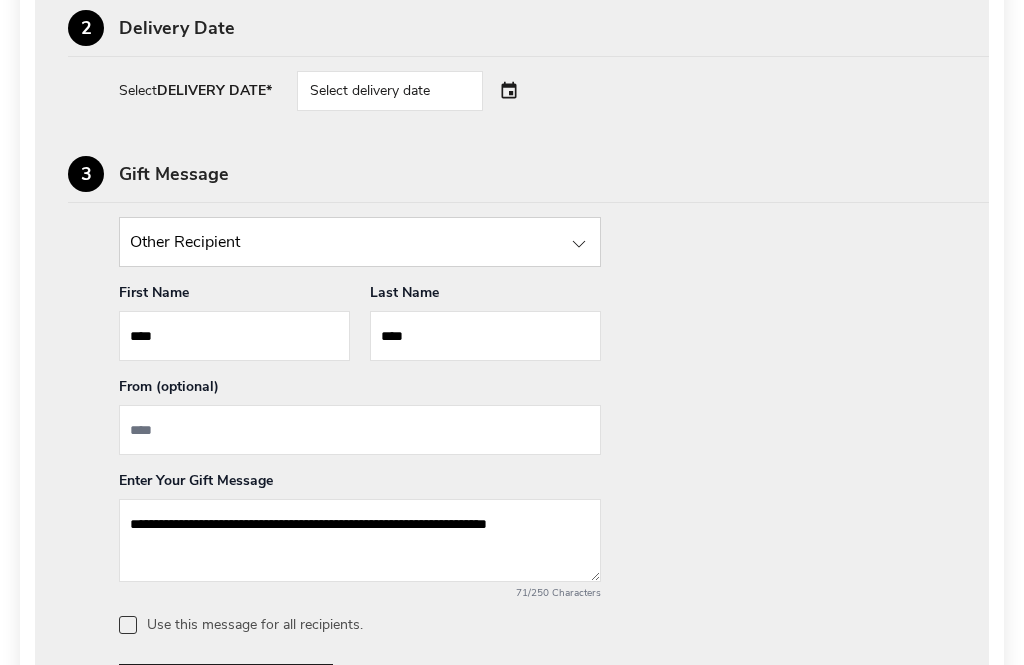 click on "Select delivery date" at bounding box center [390, 91] 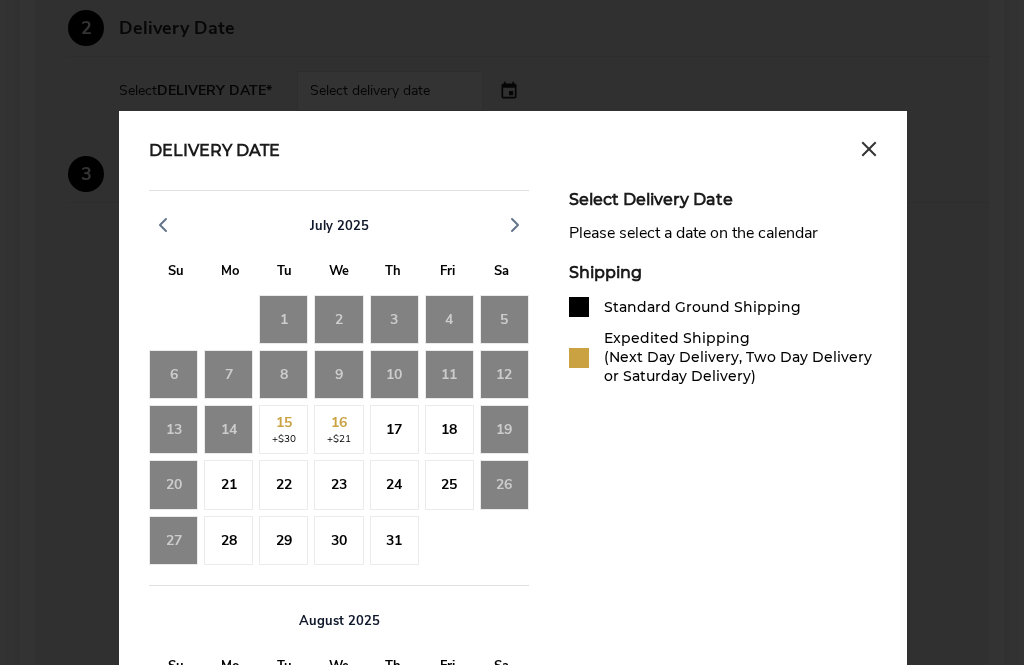 click on "21" 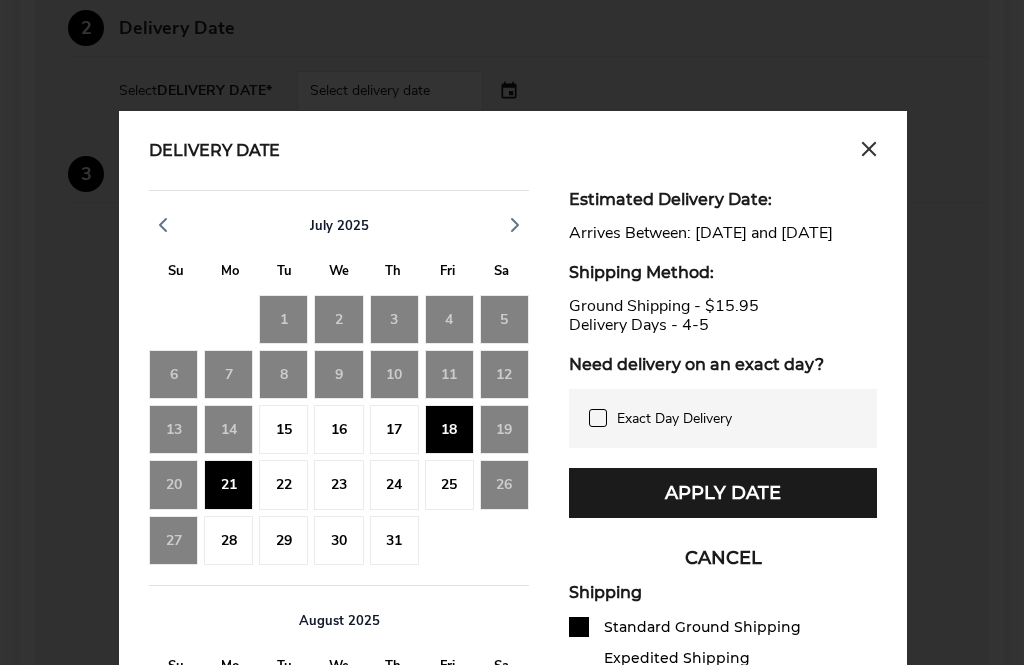 click on "Apply Date" at bounding box center (723, 493) 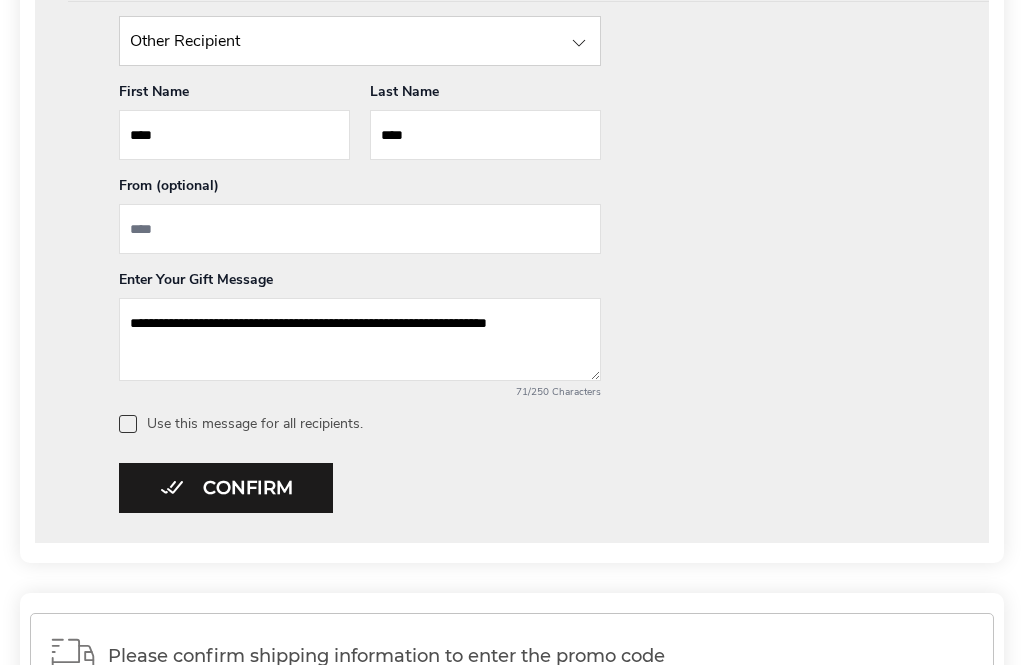 scroll, scrollTop: 1524, scrollLeft: 0, axis: vertical 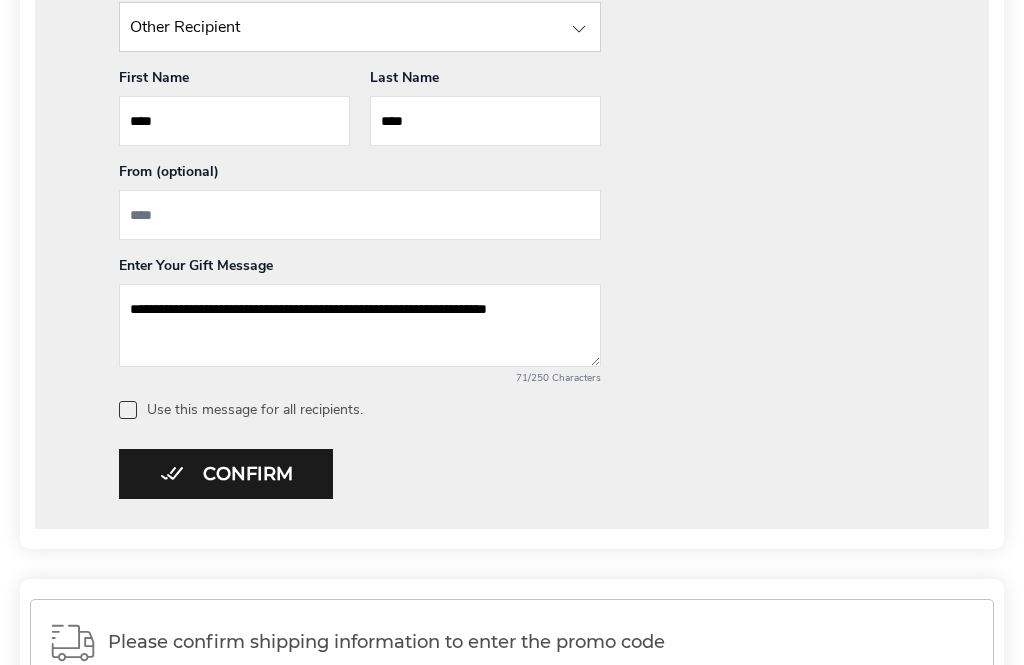 click on "Confirm" at bounding box center [226, 475] 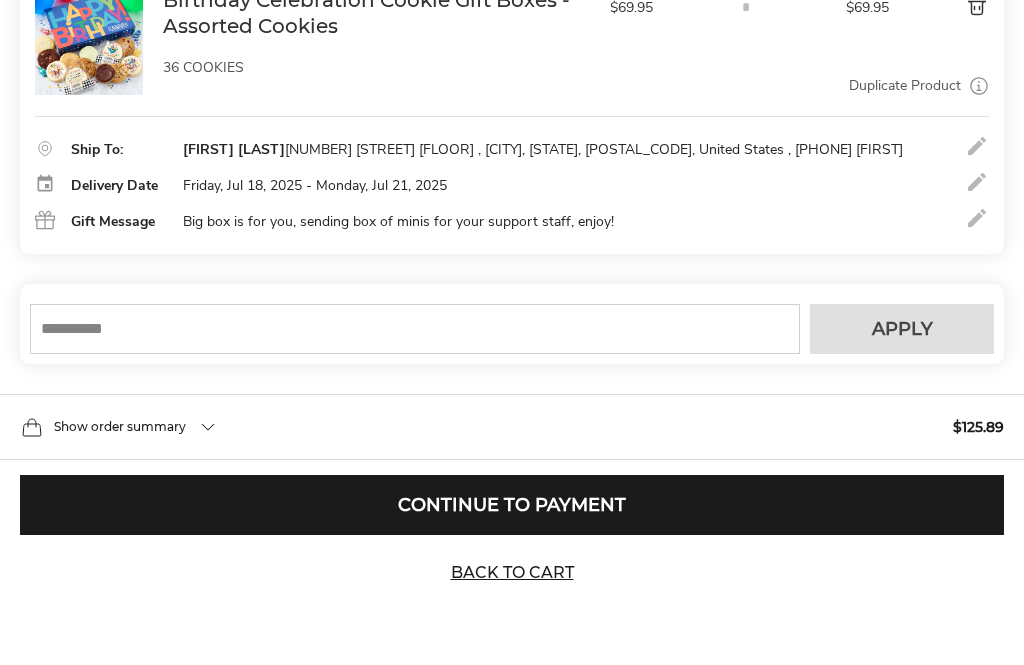 scroll, scrollTop: 844, scrollLeft: 0, axis: vertical 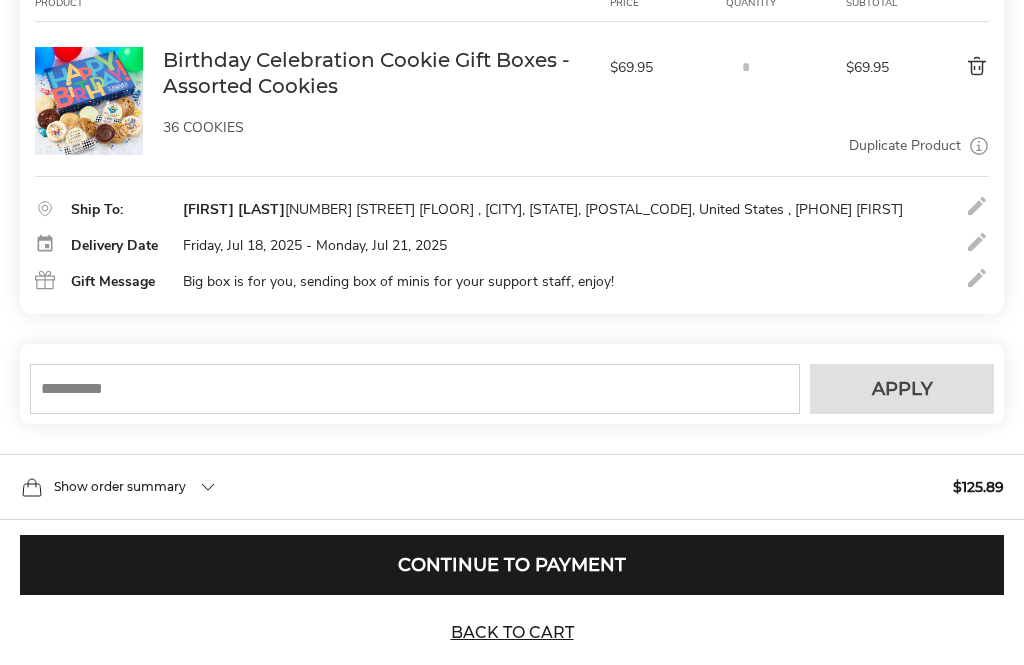 click on "Continue to Payment" at bounding box center [512, 565] 